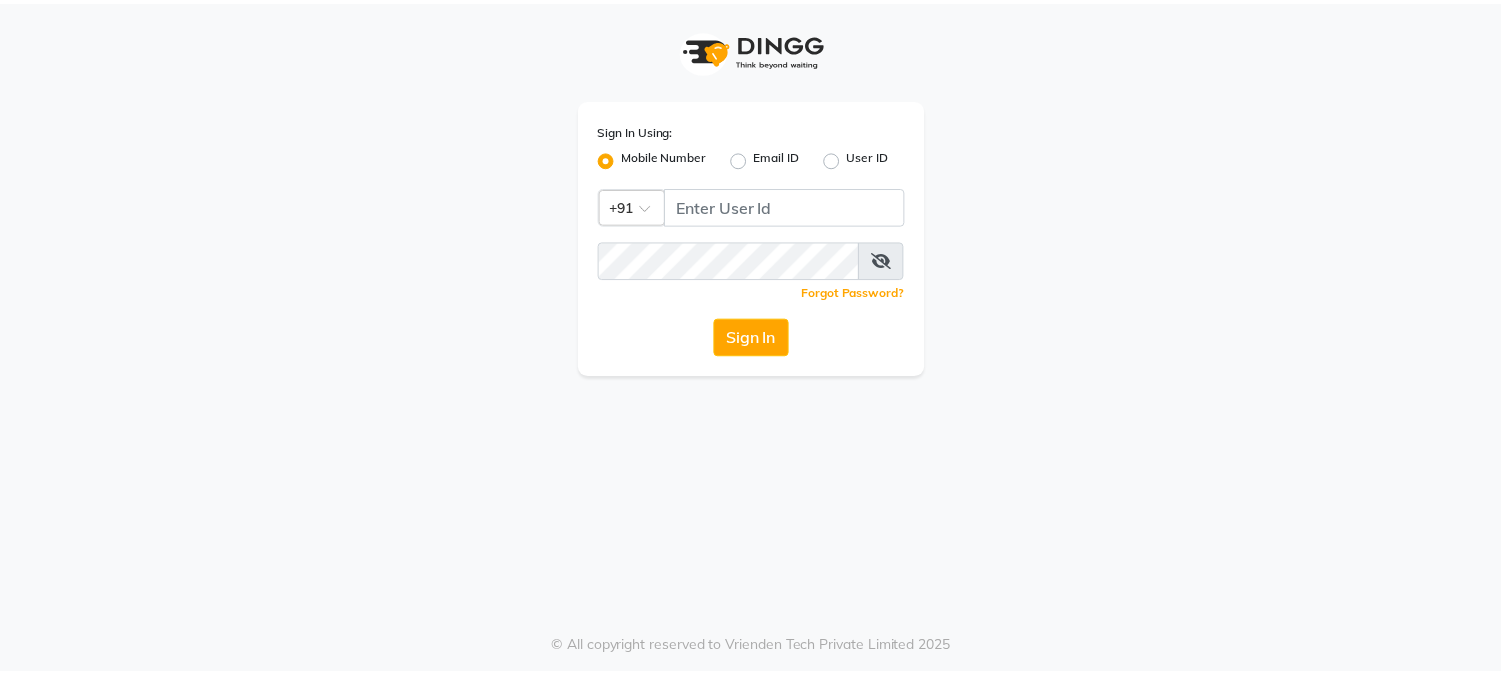 scroll, scrollTop: 0, scrollLeft: 0, axis: both 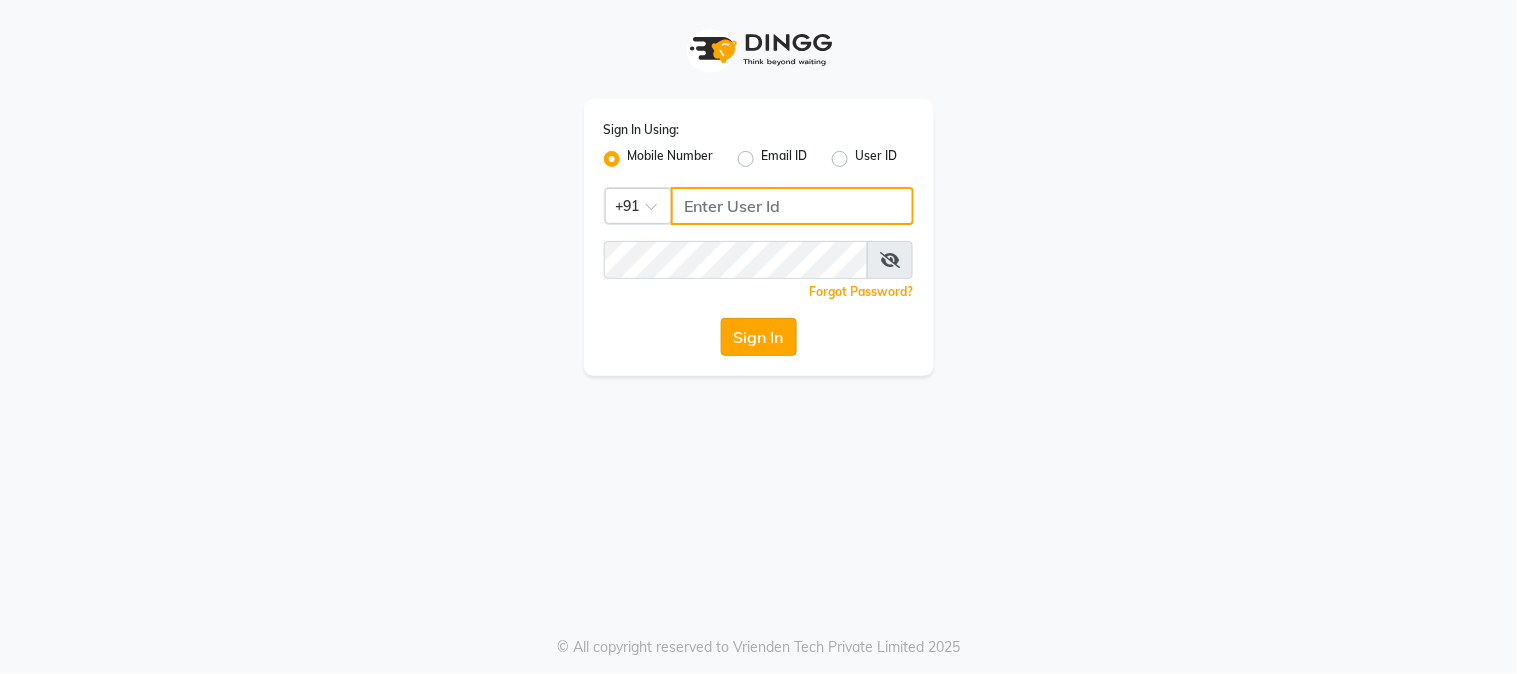 type on "9990000085" 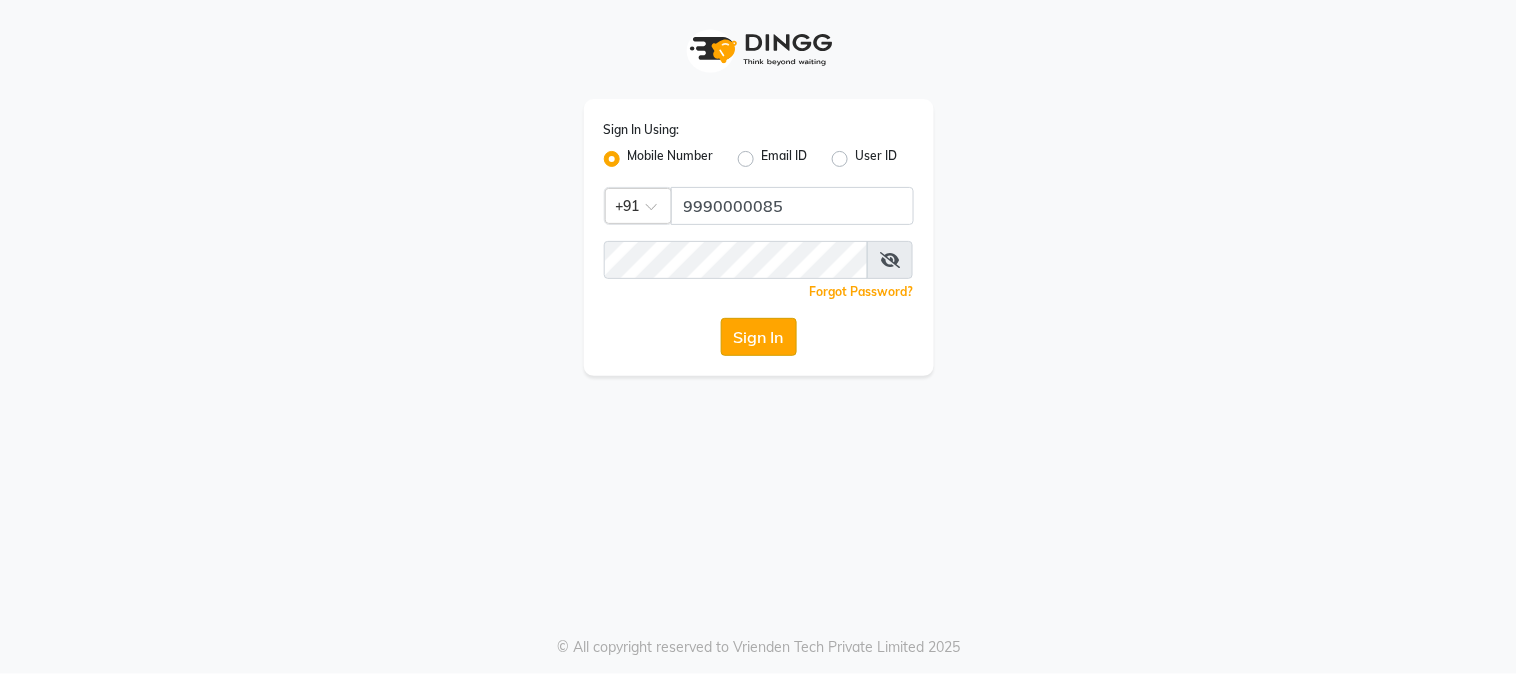click on "Sign In" 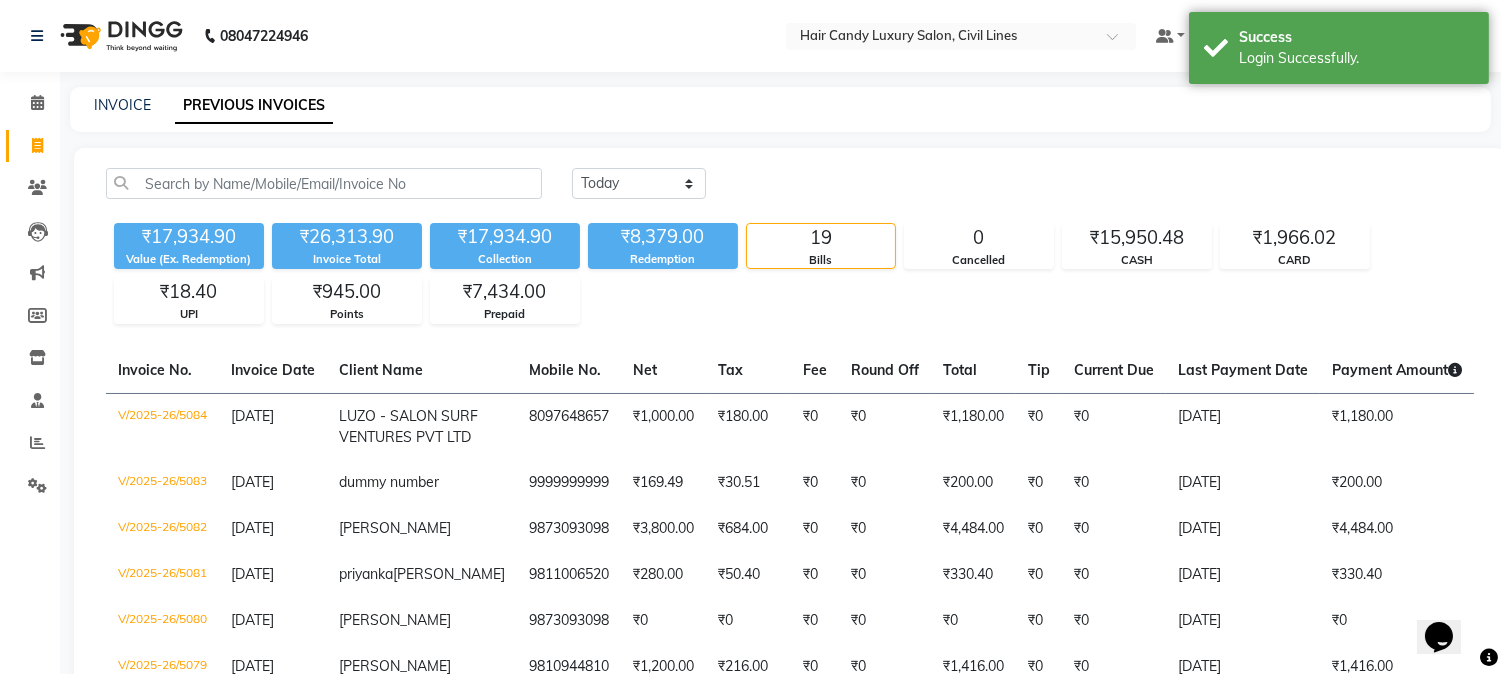 scroll, scrollTop: 0, scrollLeft: 0, axis: both 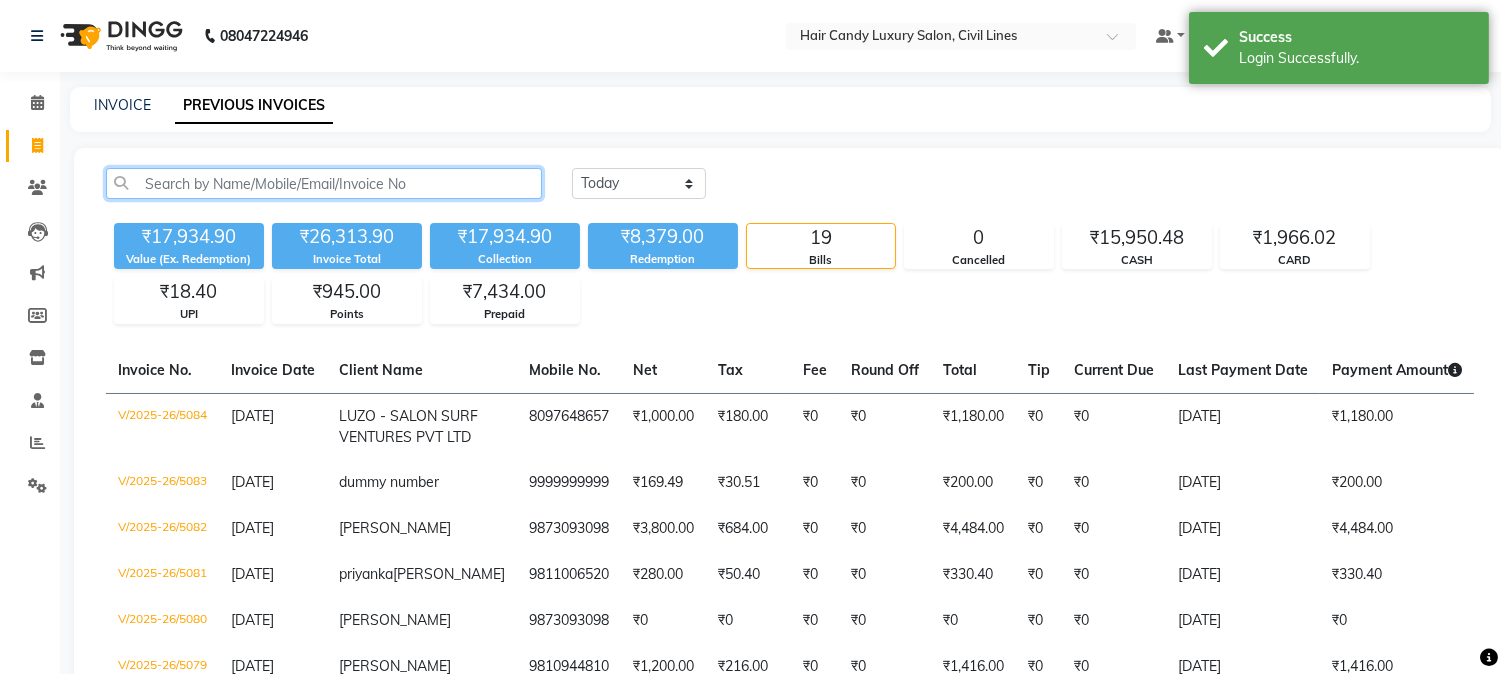 click 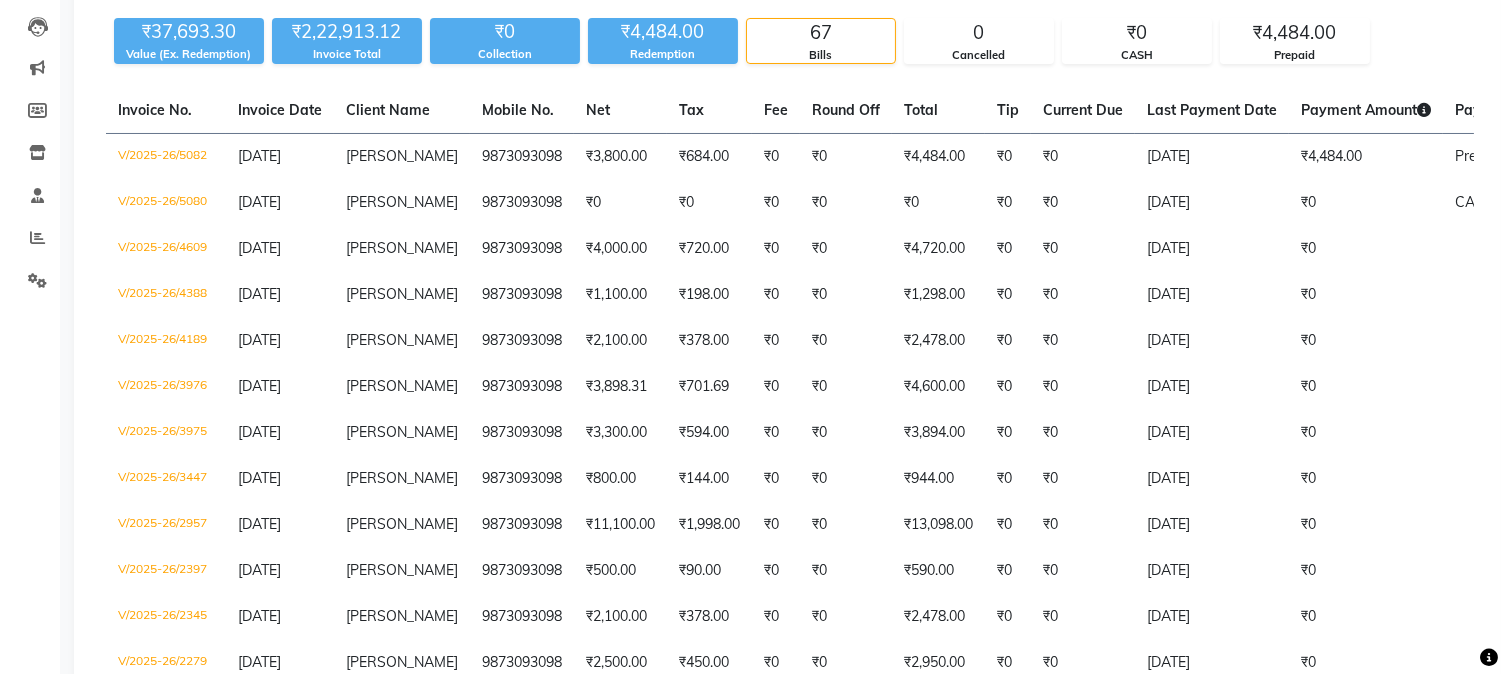 scroll, scrollTop: 196, scrollLeft: 0, axis: vertical 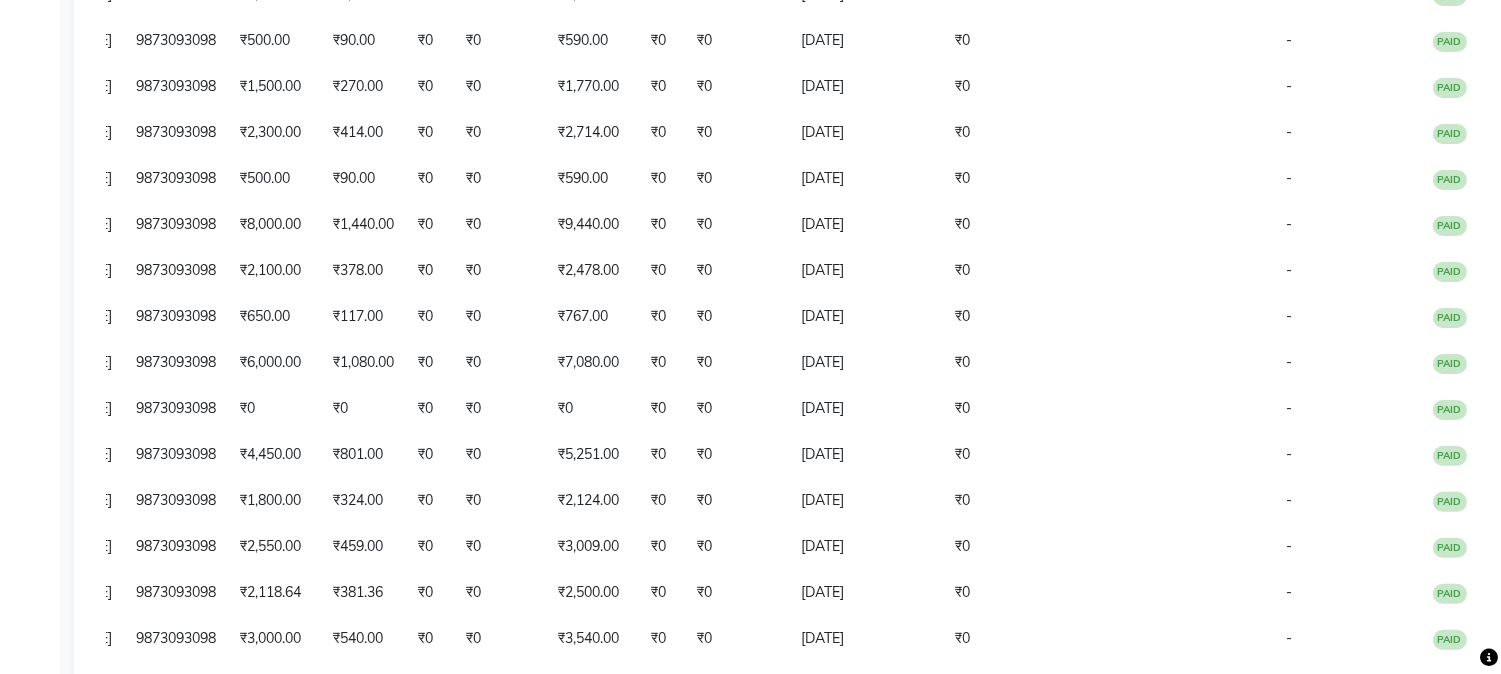 type on "9873093098" 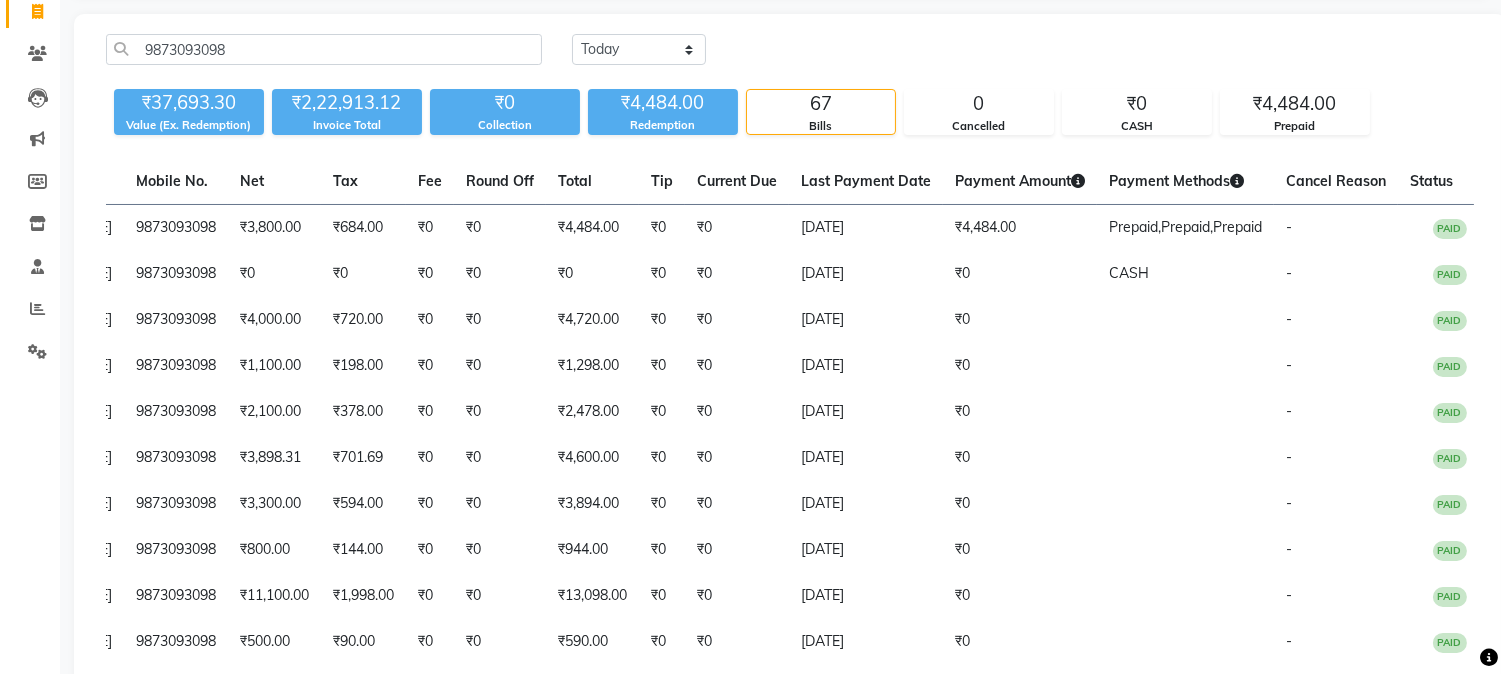 scroll, scrollTop: 0, scrollLeft: 0, axis: both 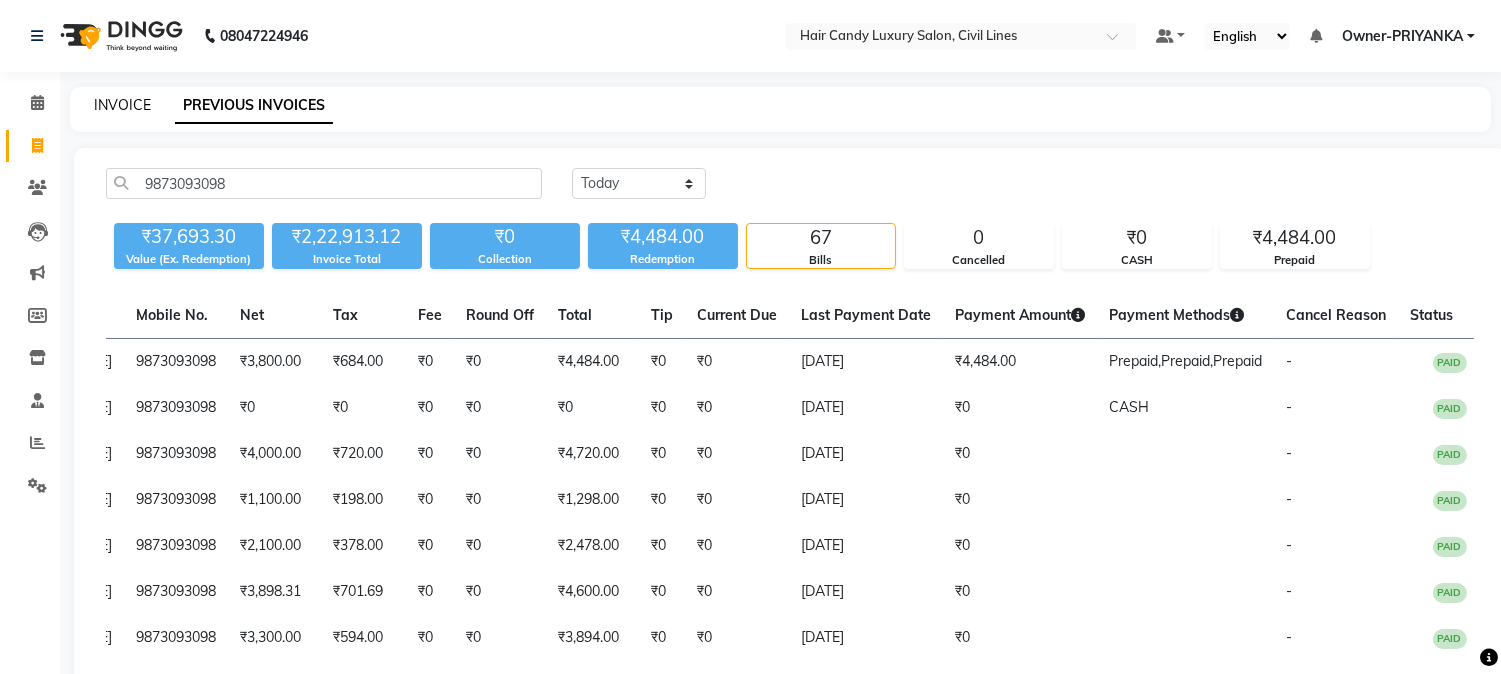 click on "INVOICE" 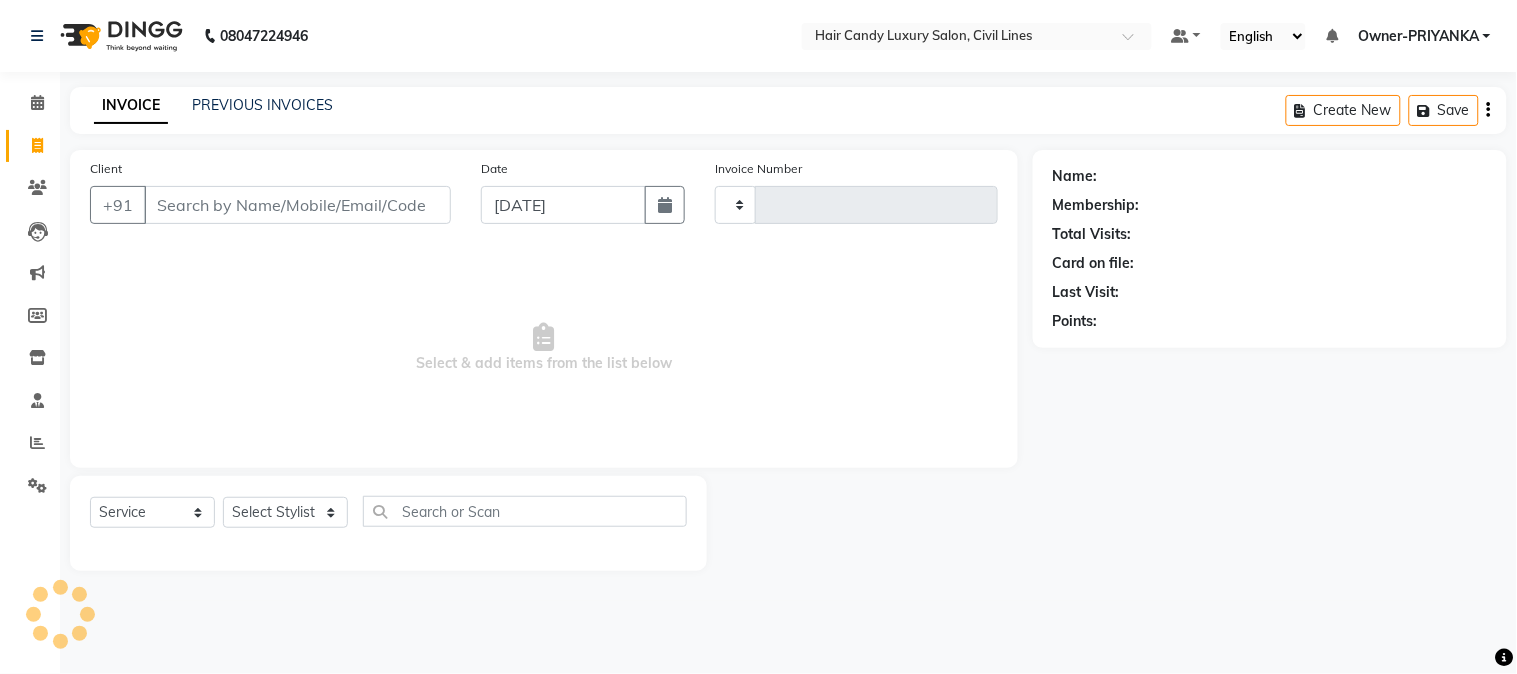 type on "5085" 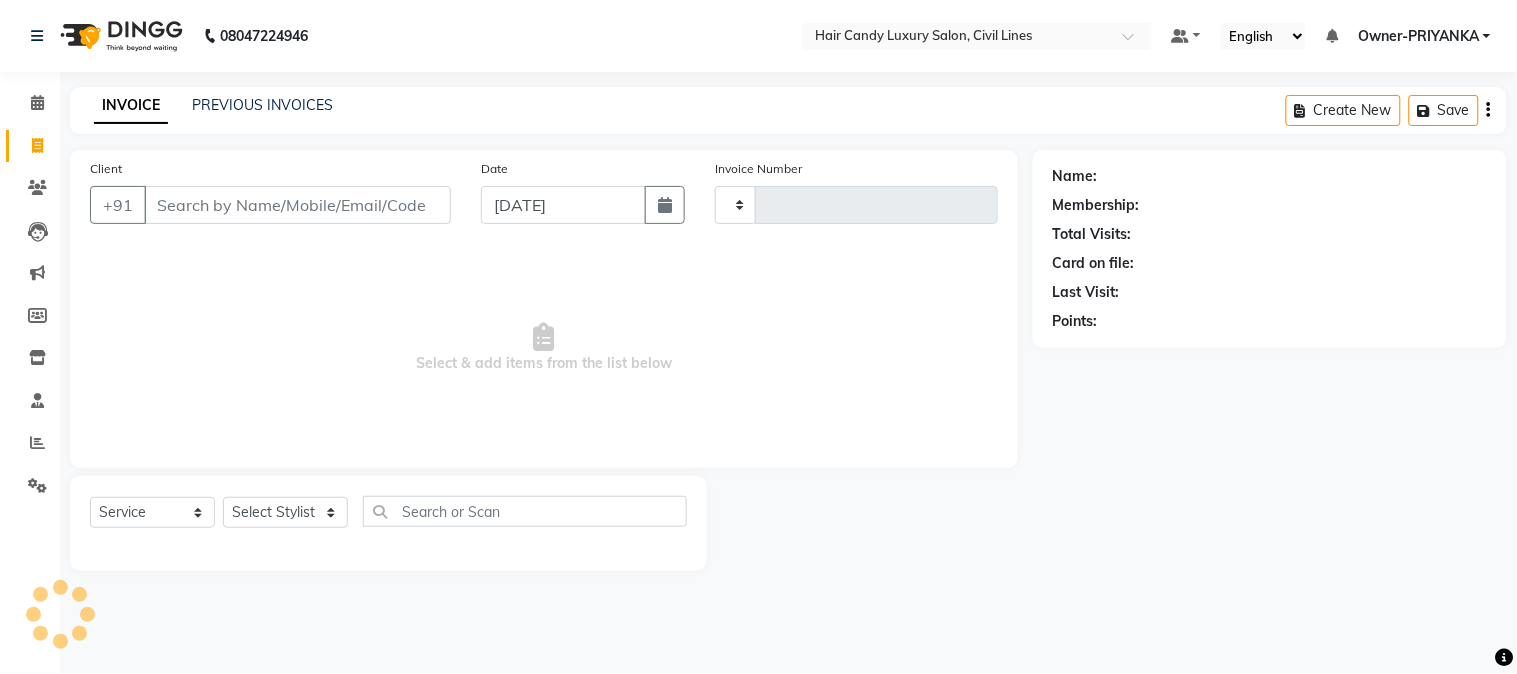 select on "6308" 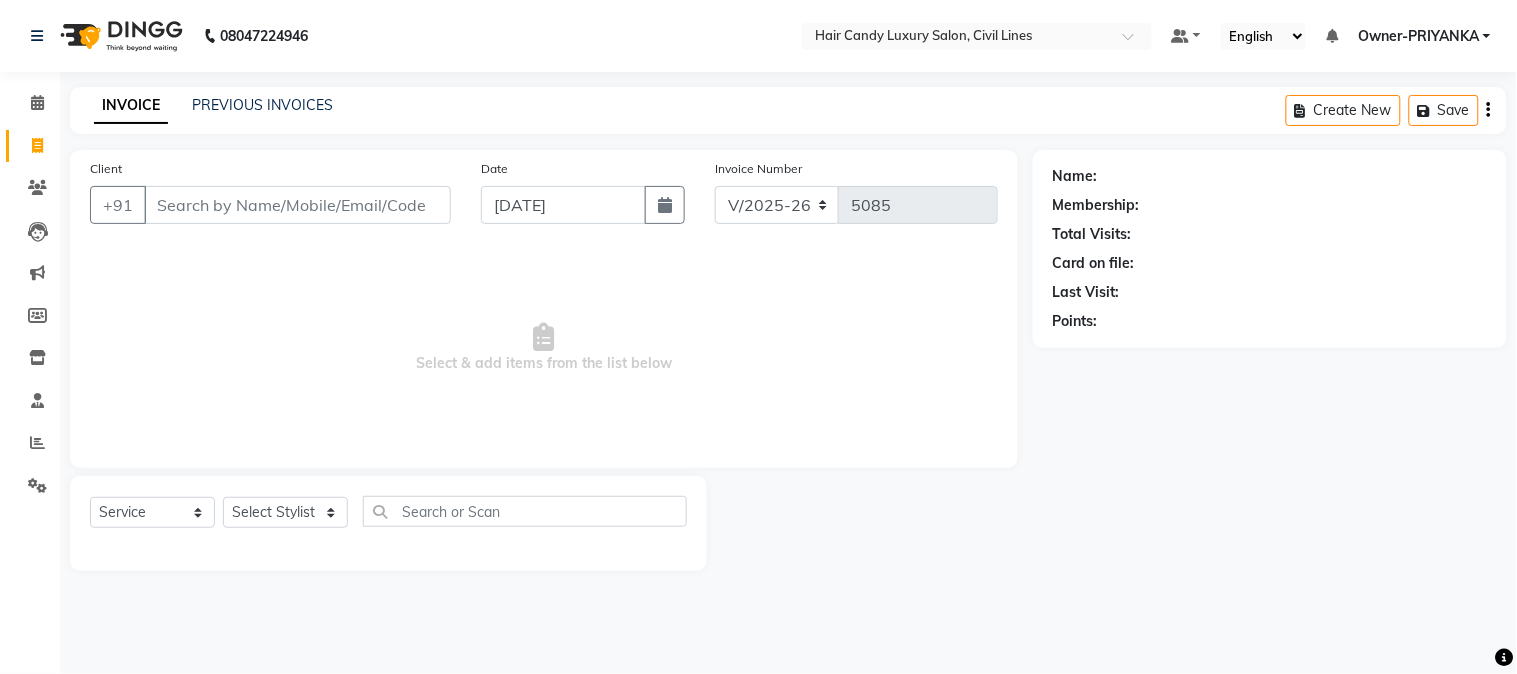 click on "Client" at bounding box center (297, 205) 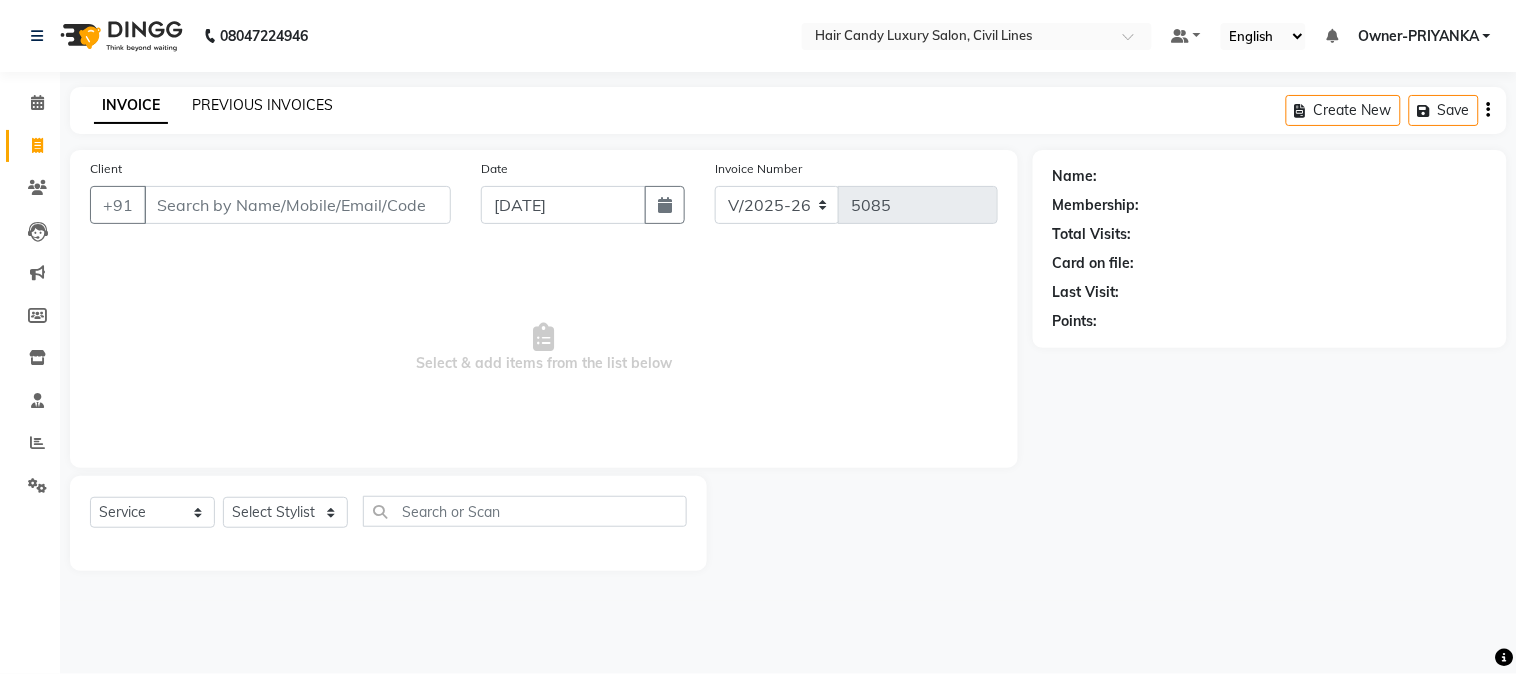 click on "PREVIOUS INVOICES" 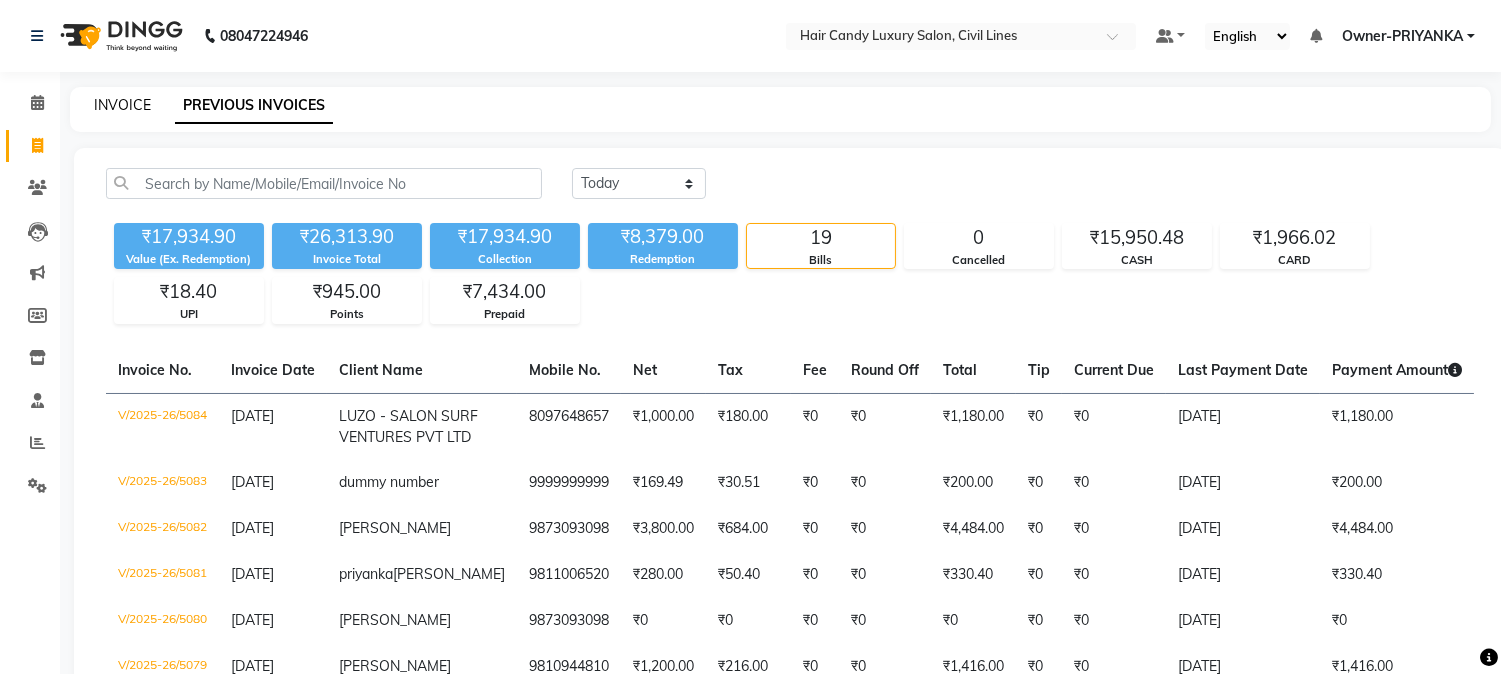 click on "INVOICE" 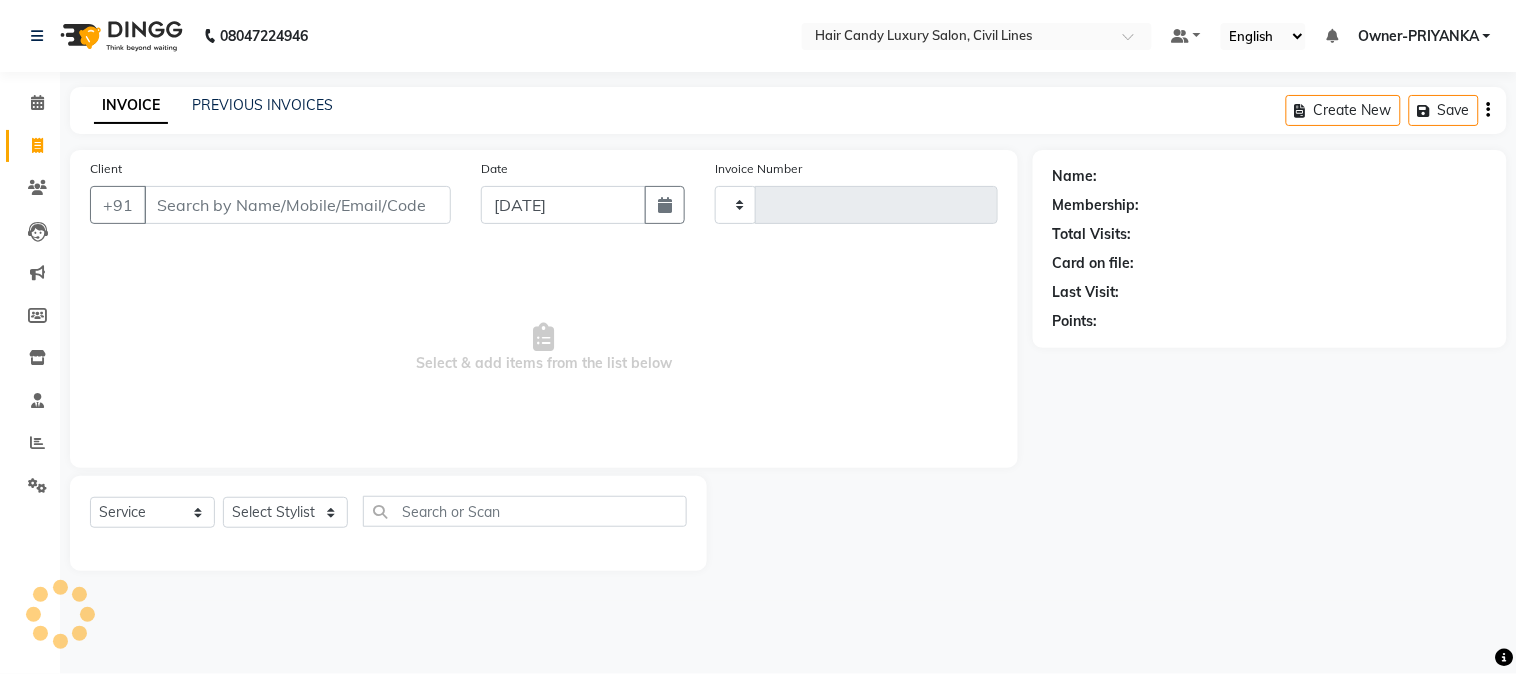 type on "5085" 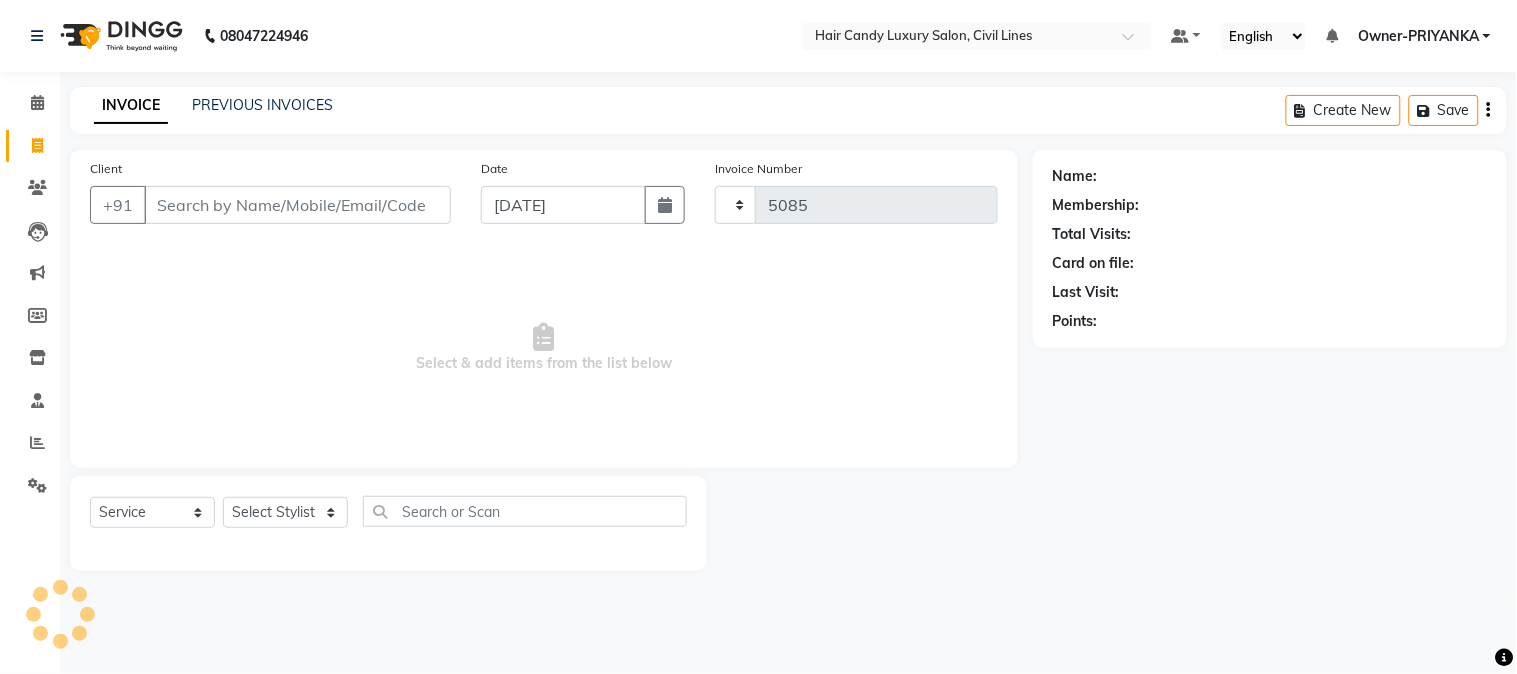 select on "6308" 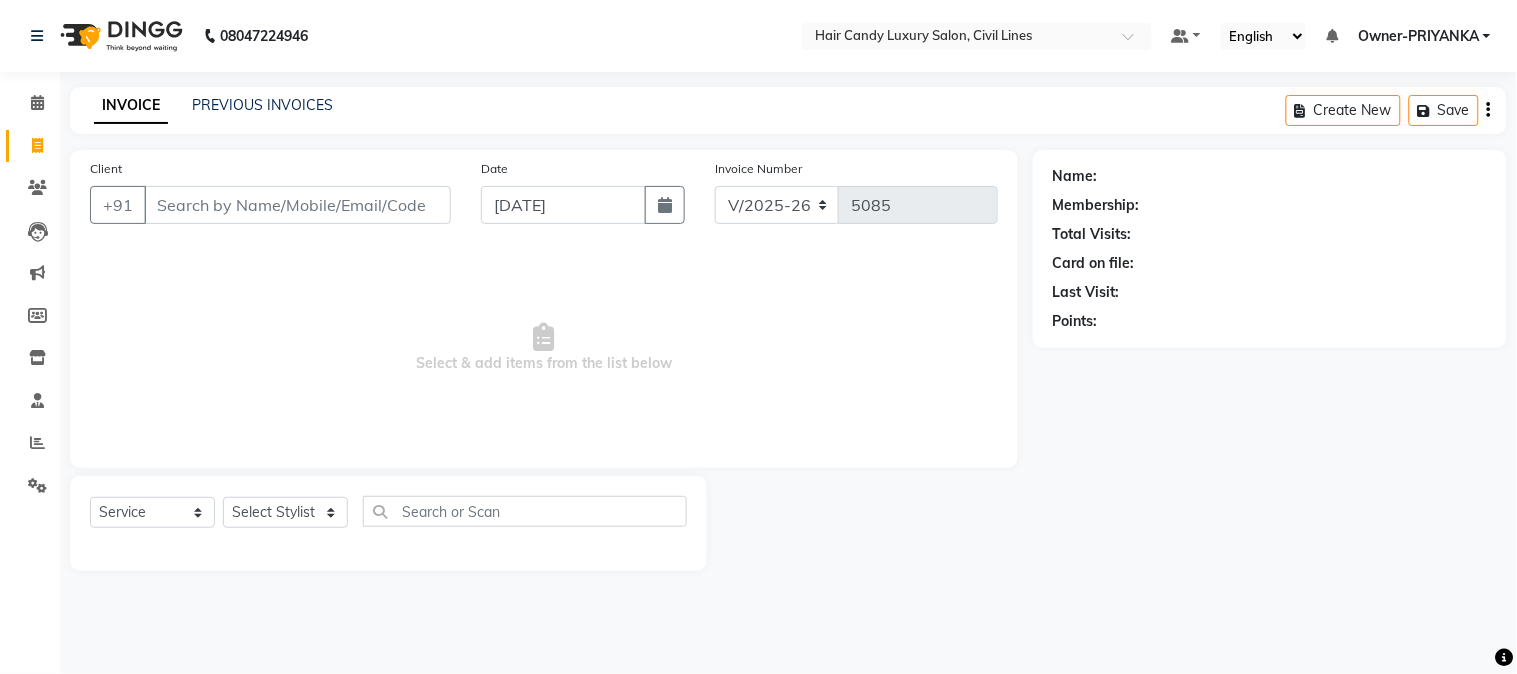click on "Client" at bounding box center (297, 205) 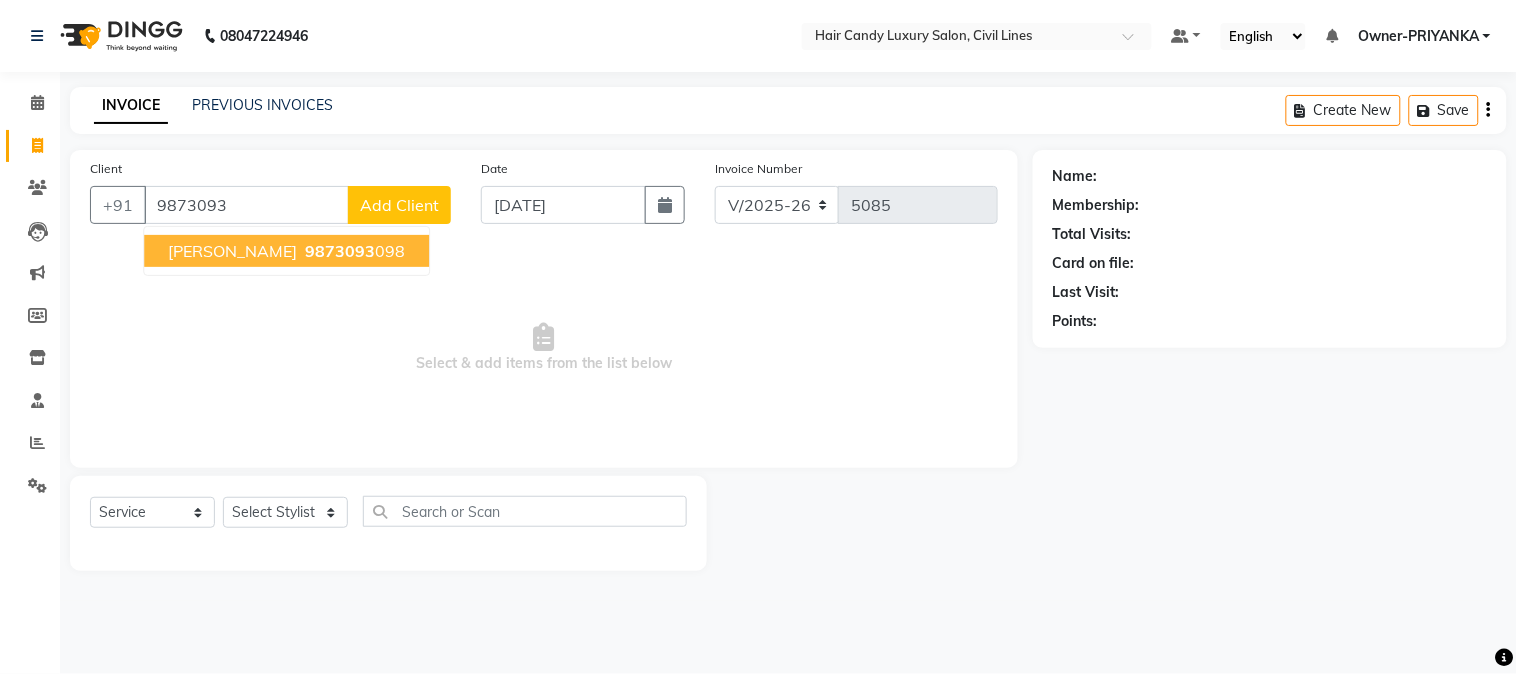 click on "9873093" at bounding box center [340, 251] 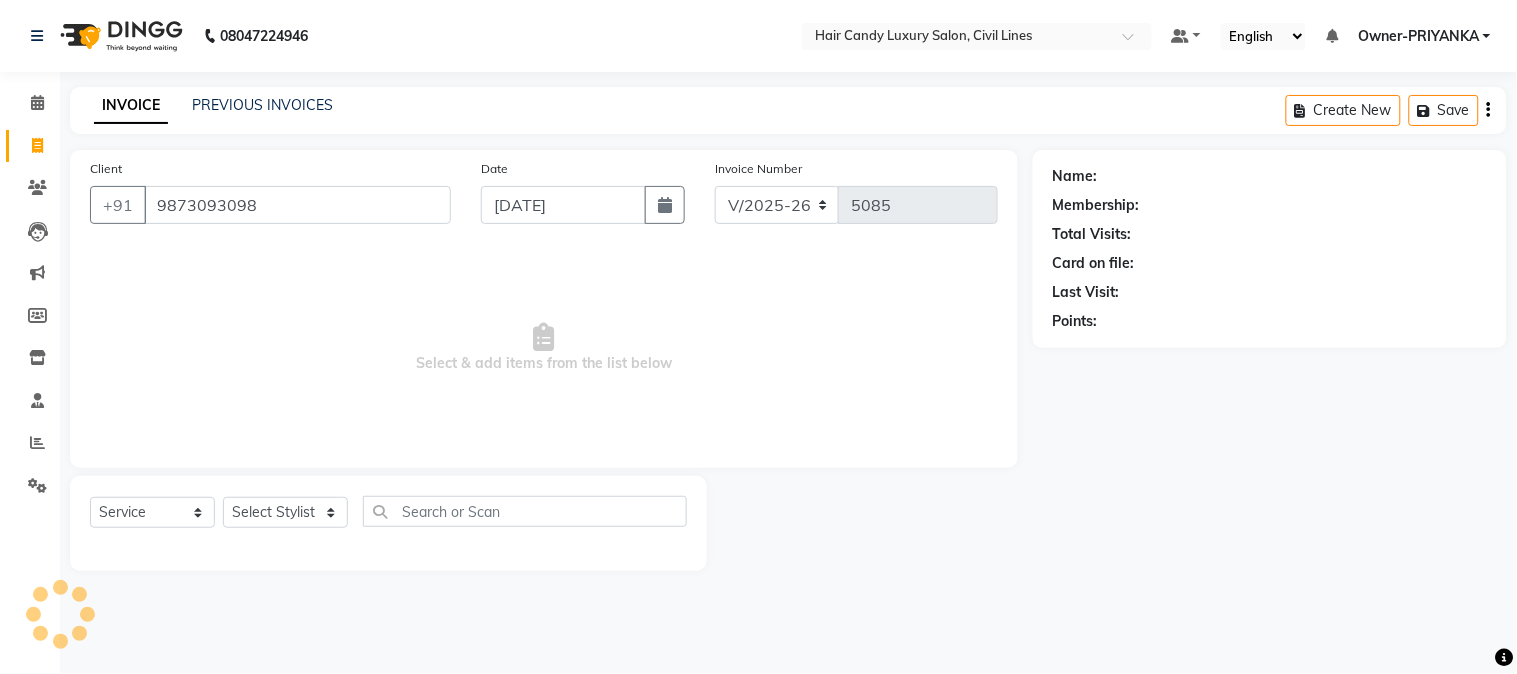 type on "9873093098" 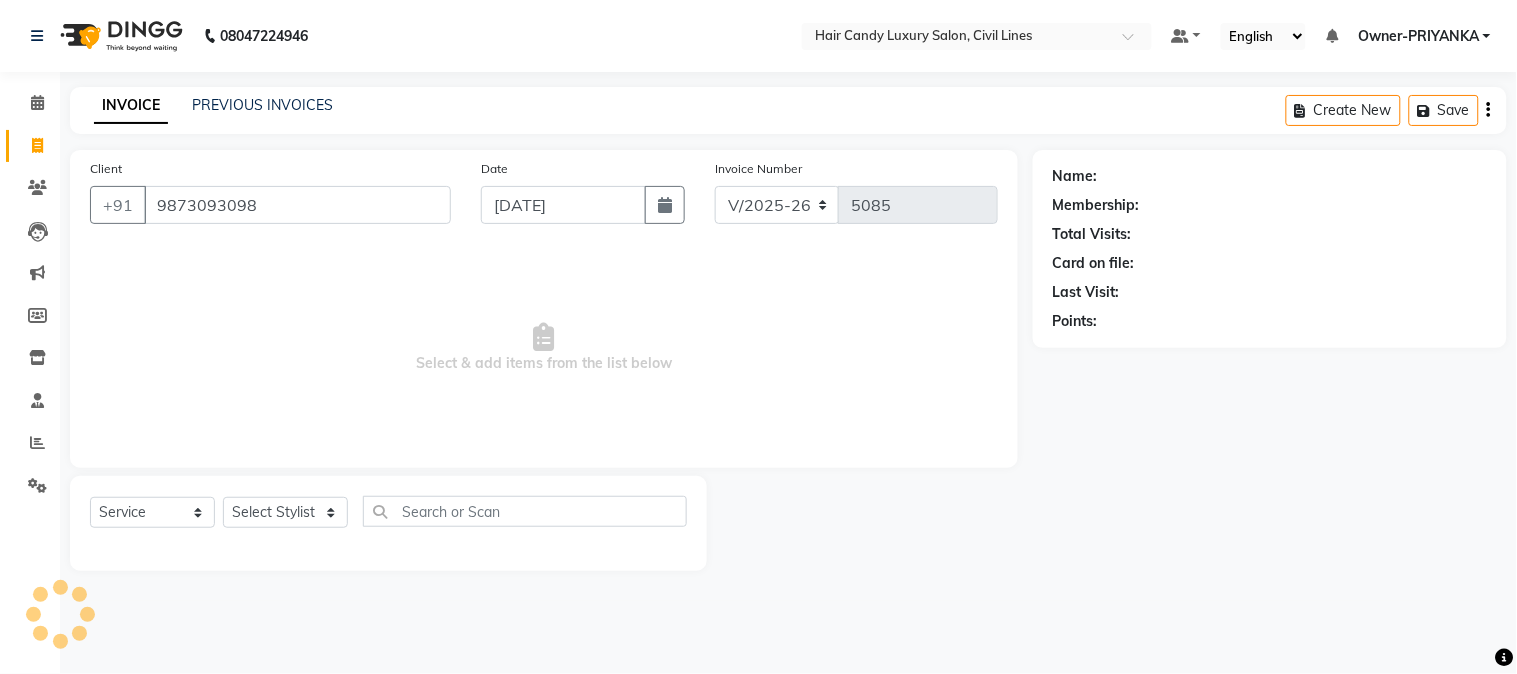 select on "1: Object" 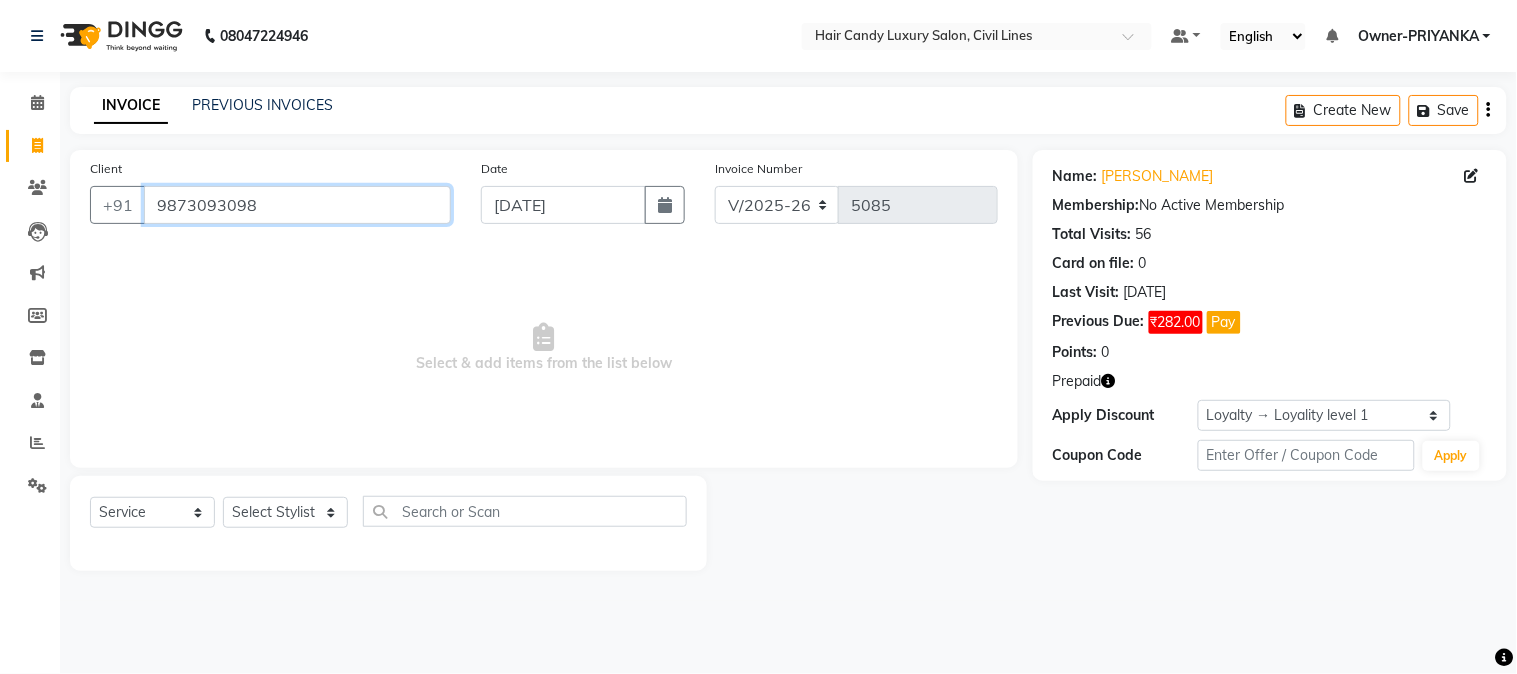 click on "9873093098" at bounding box center (297, 205) 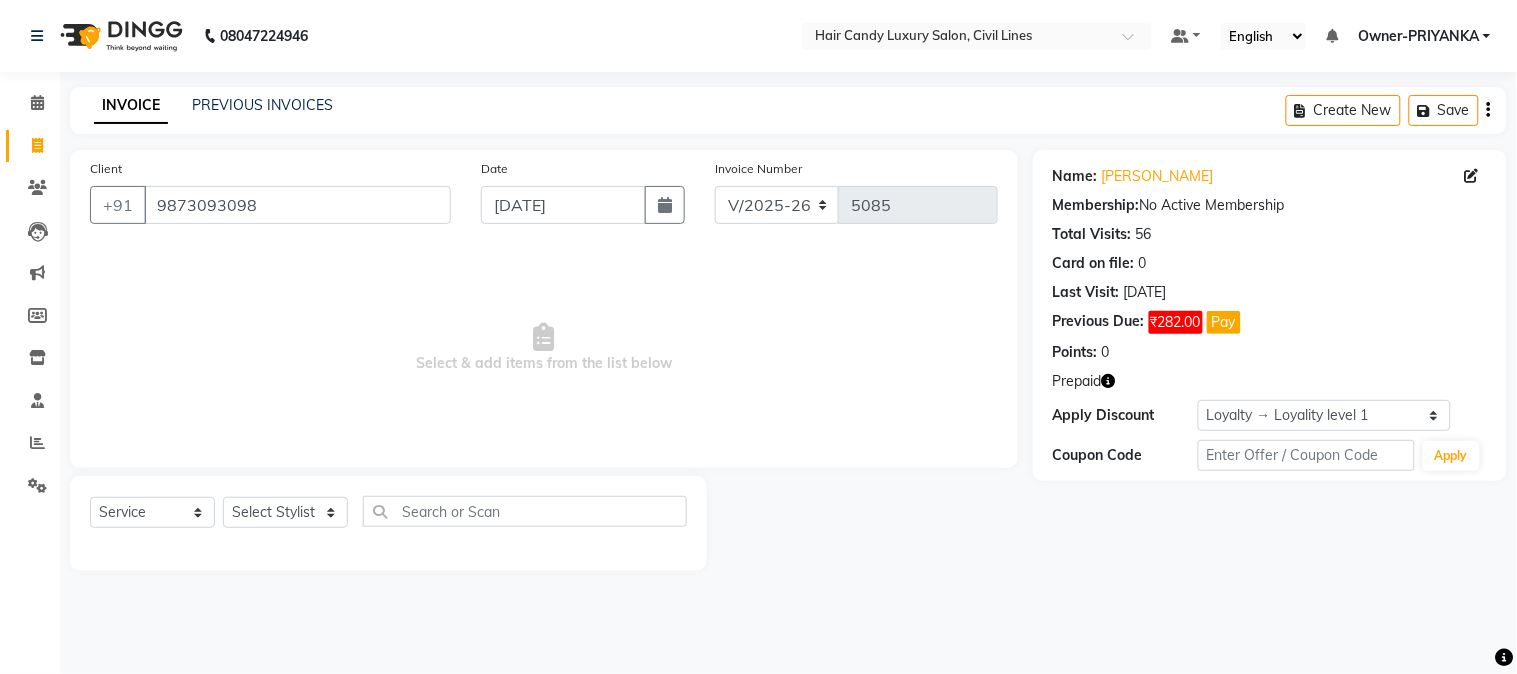 click on "Client +91 9873093098" 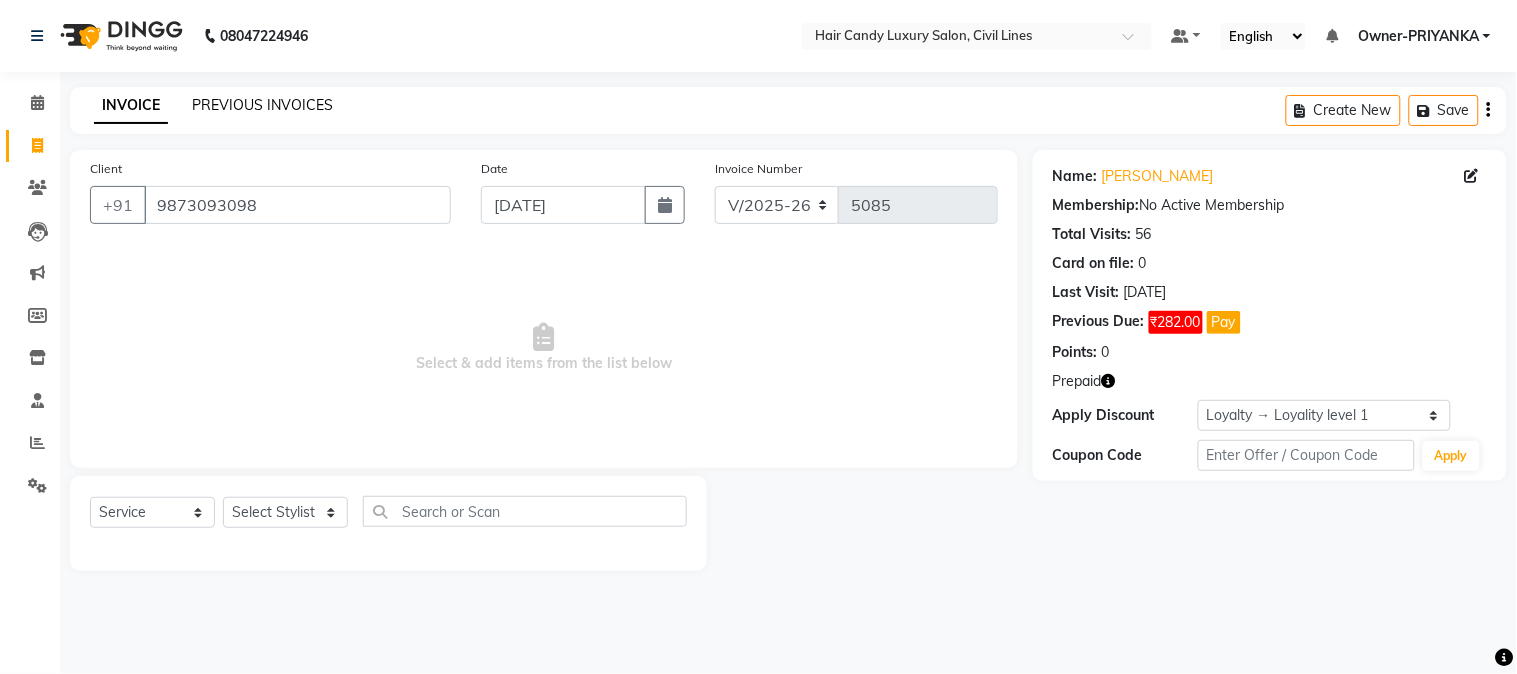 click on "PREVIOUS INVOICES" 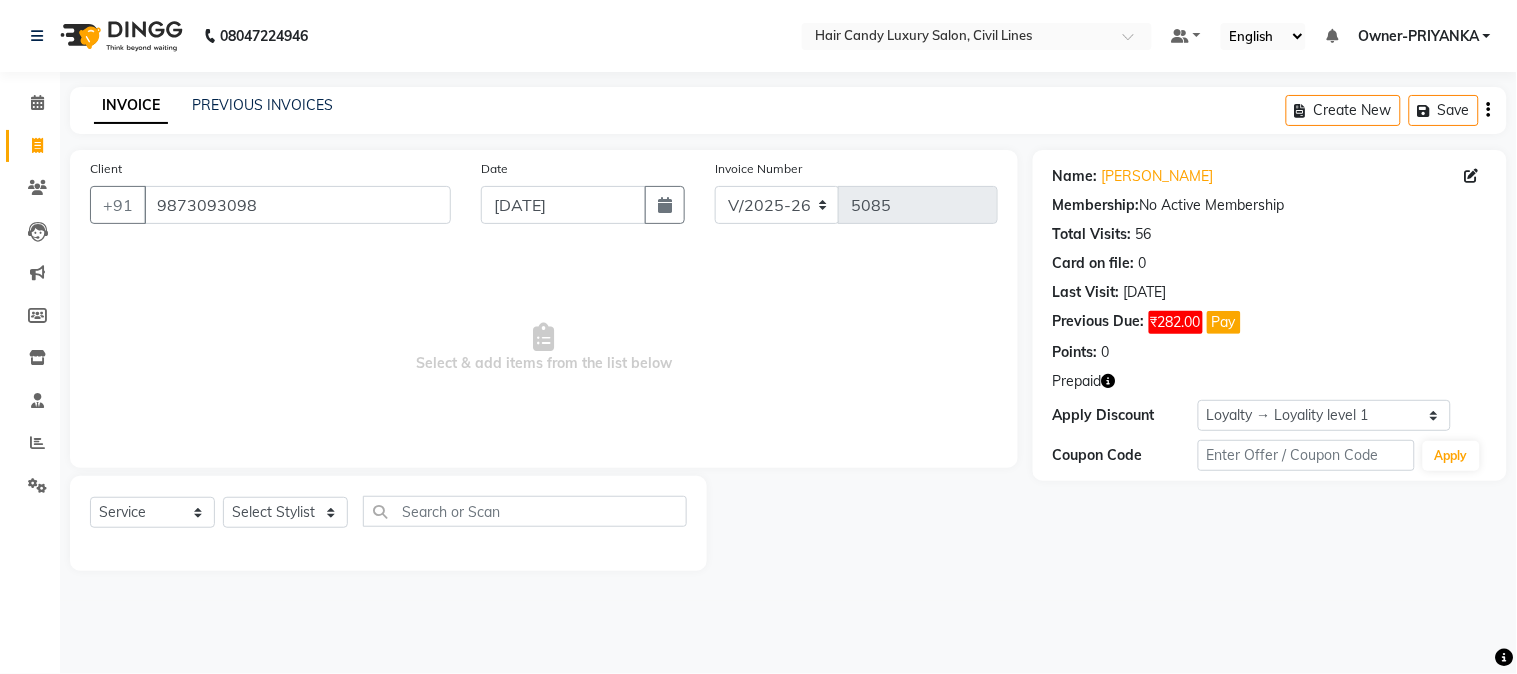 click on "INVOICE" 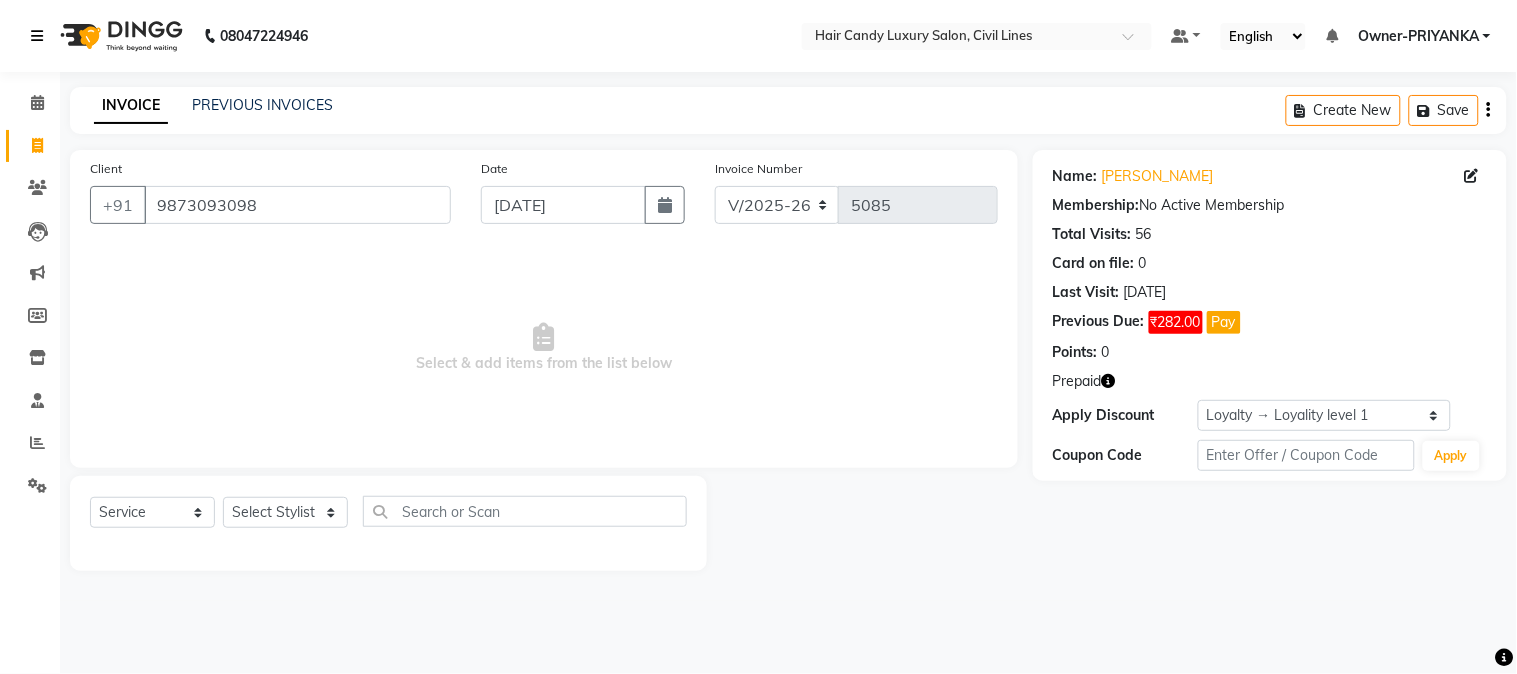 click at bounding box center [37, 36] 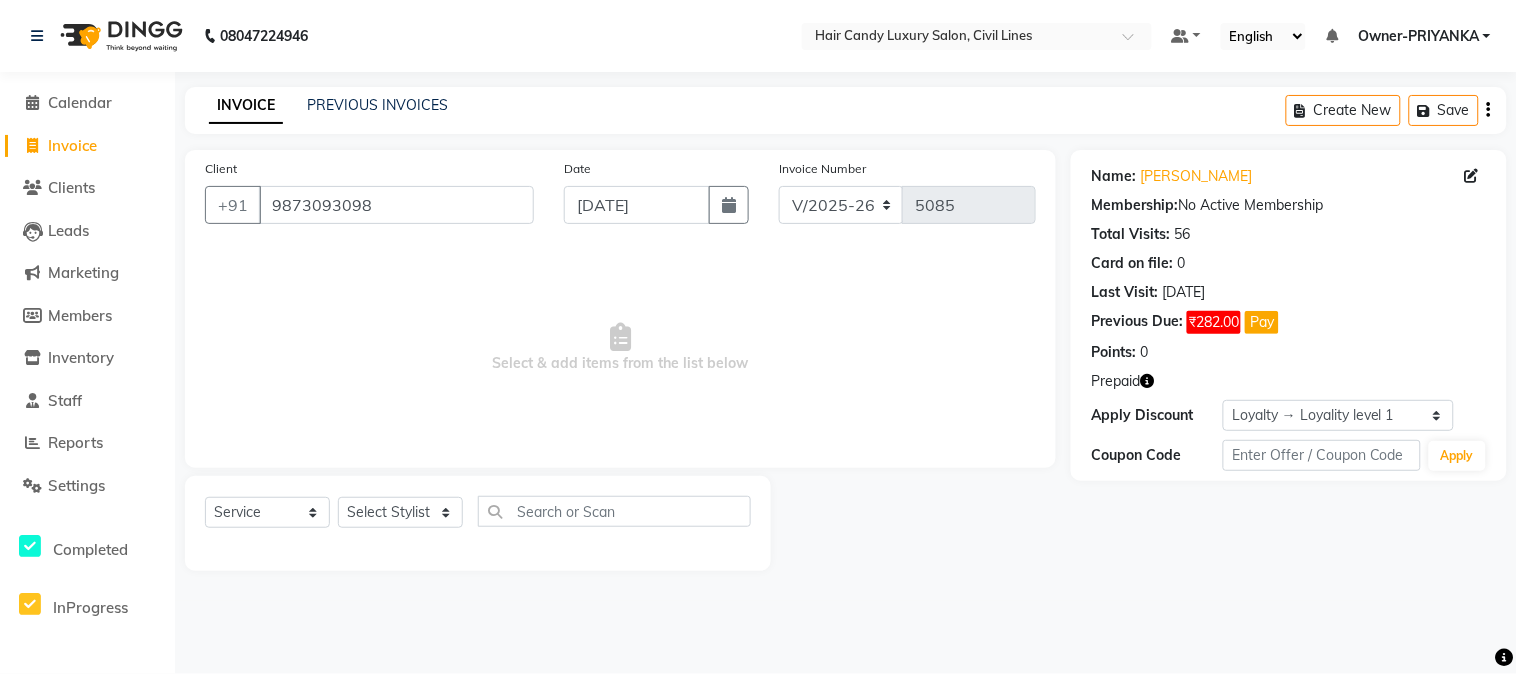 click on "Invoice" 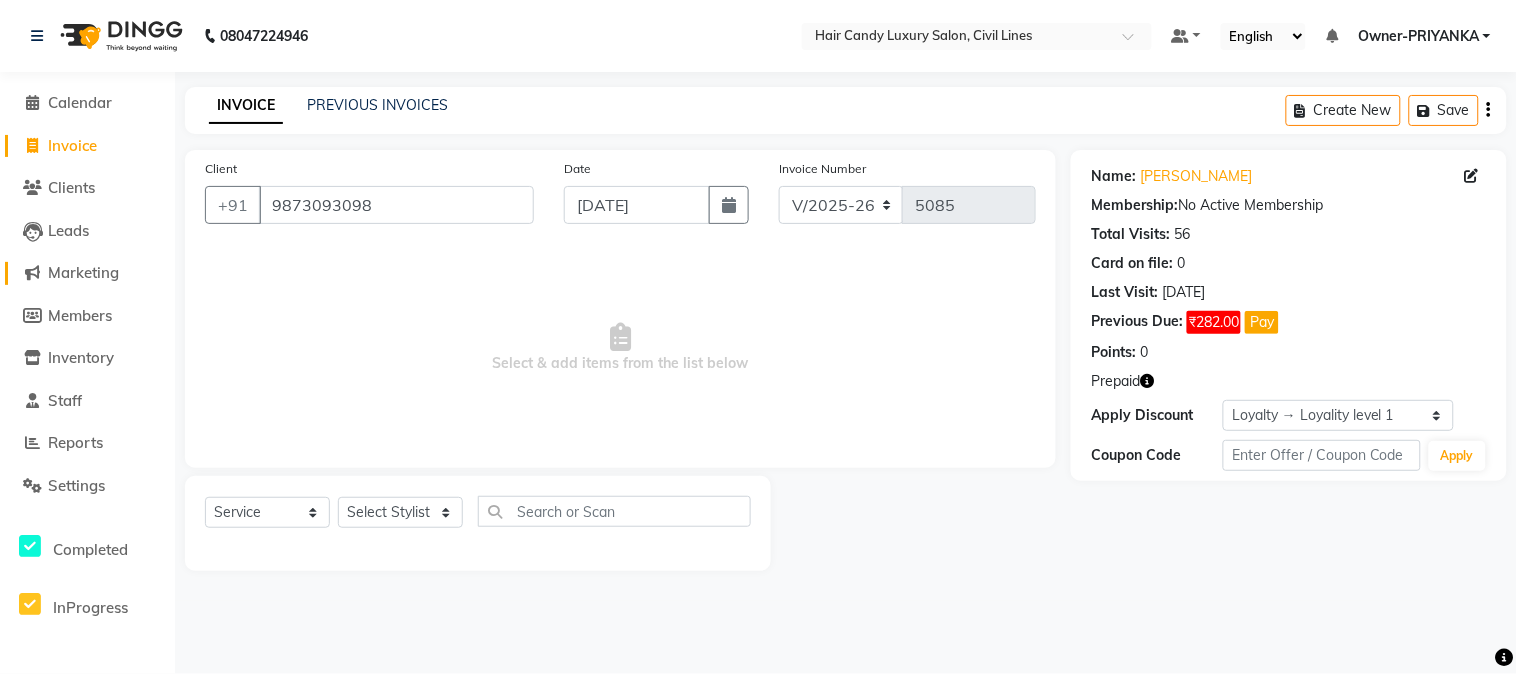 click on "Marketing" 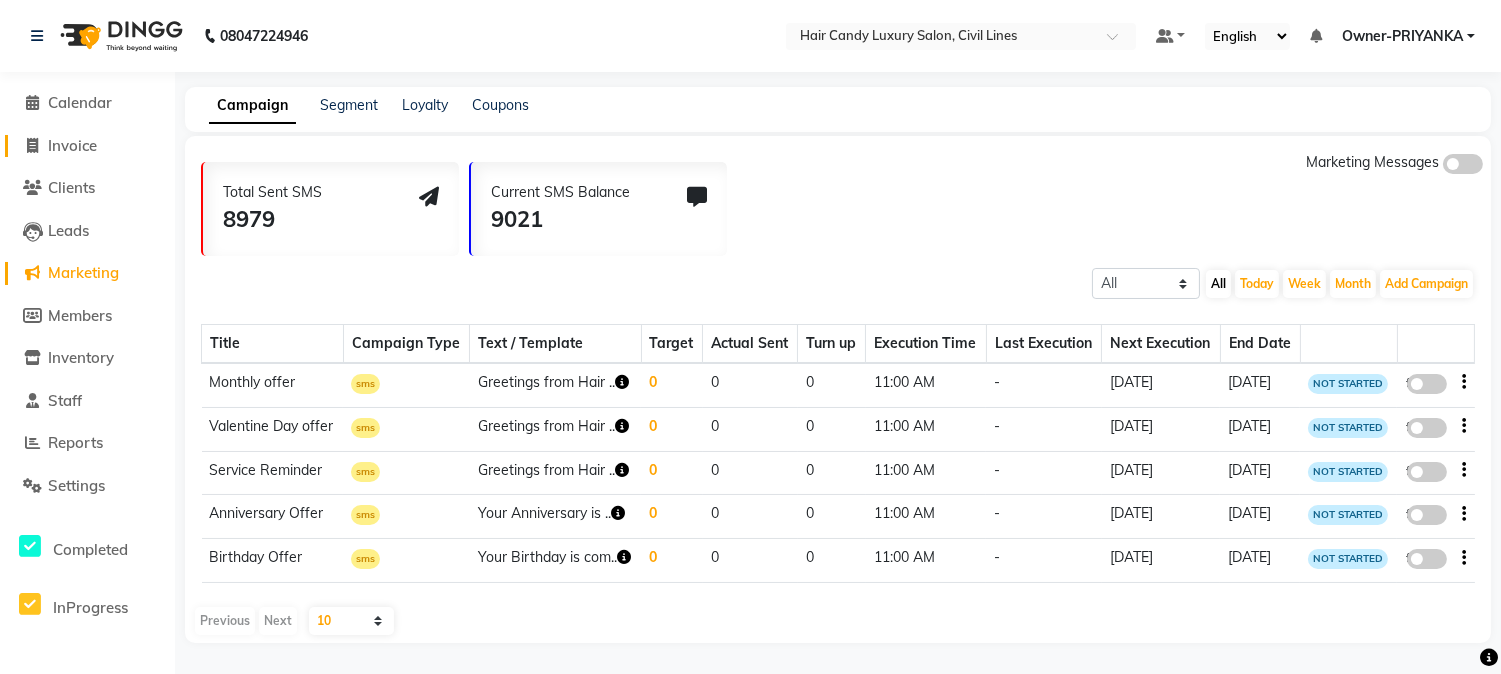 click on "Invoice" 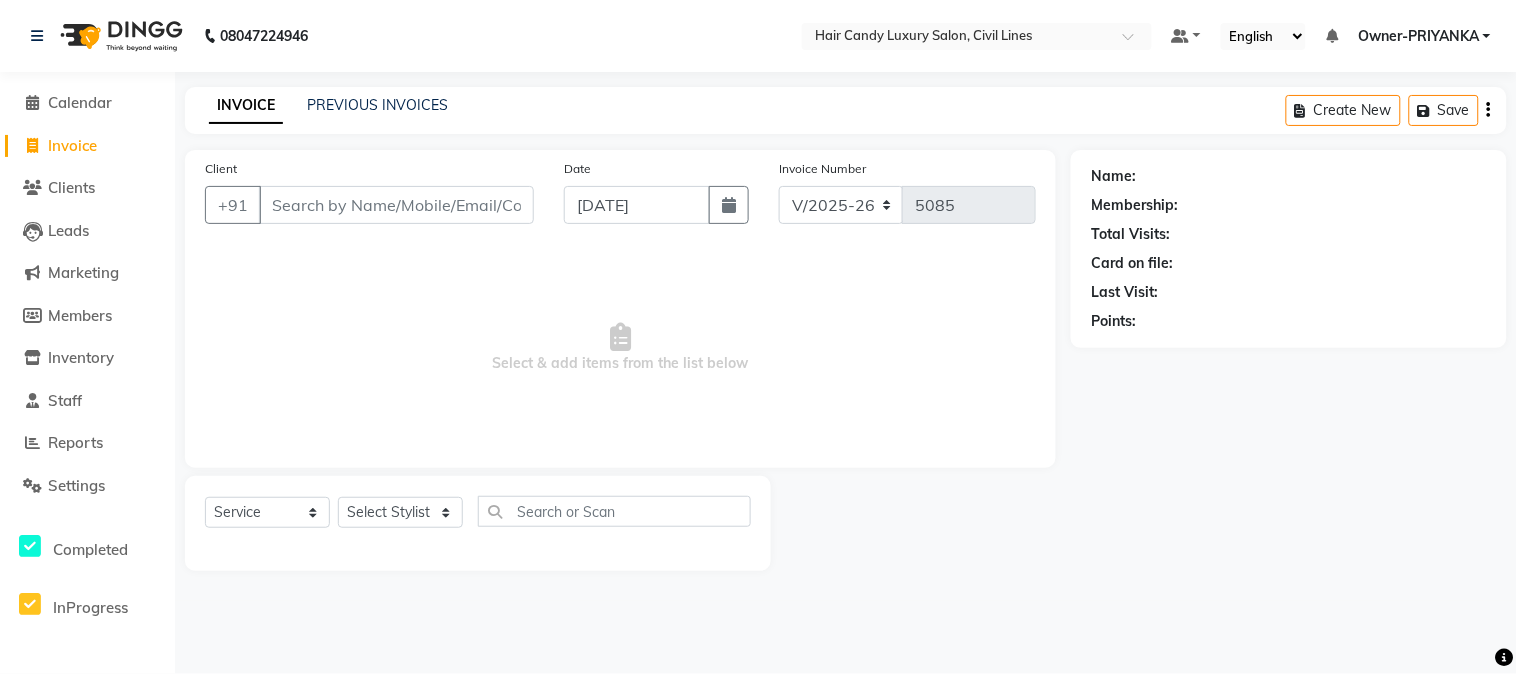 click on "Client" at bounding box center (396, 205) 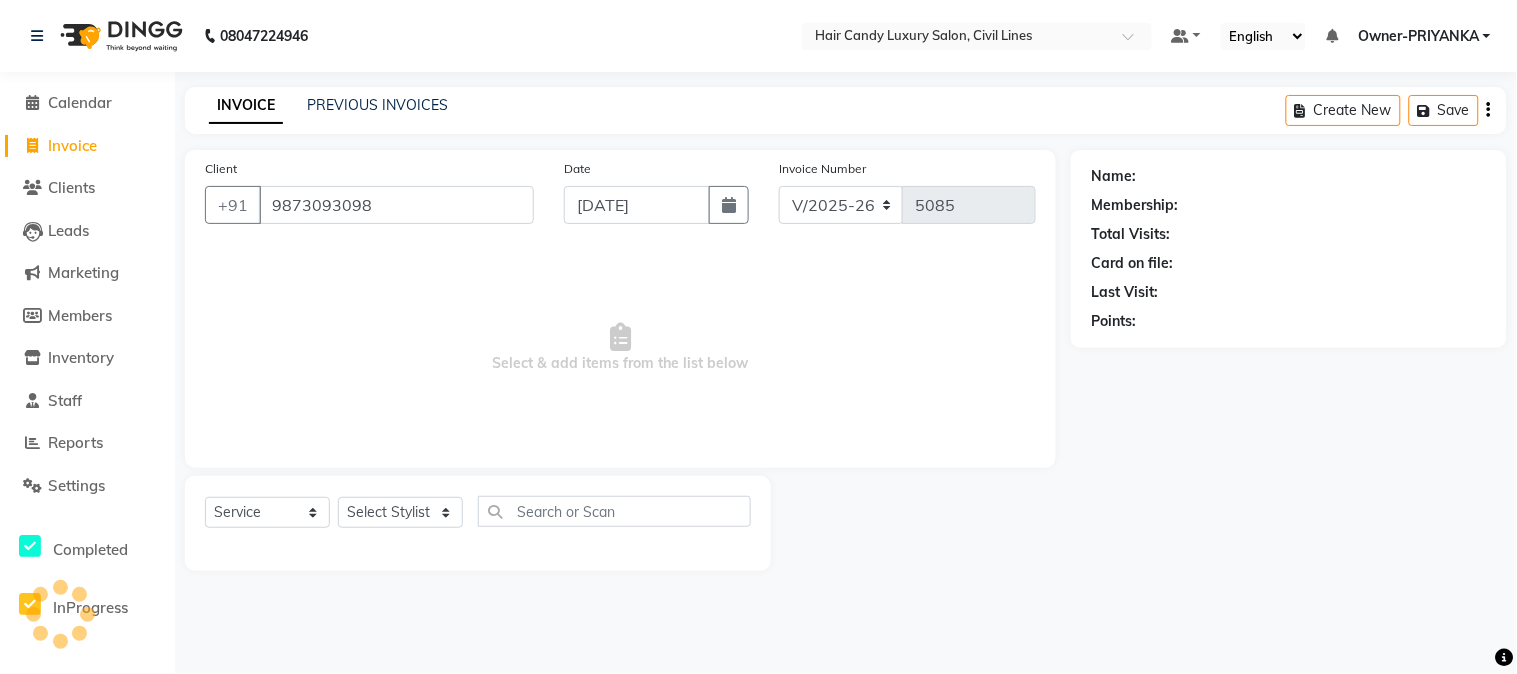 type on "9873093098" 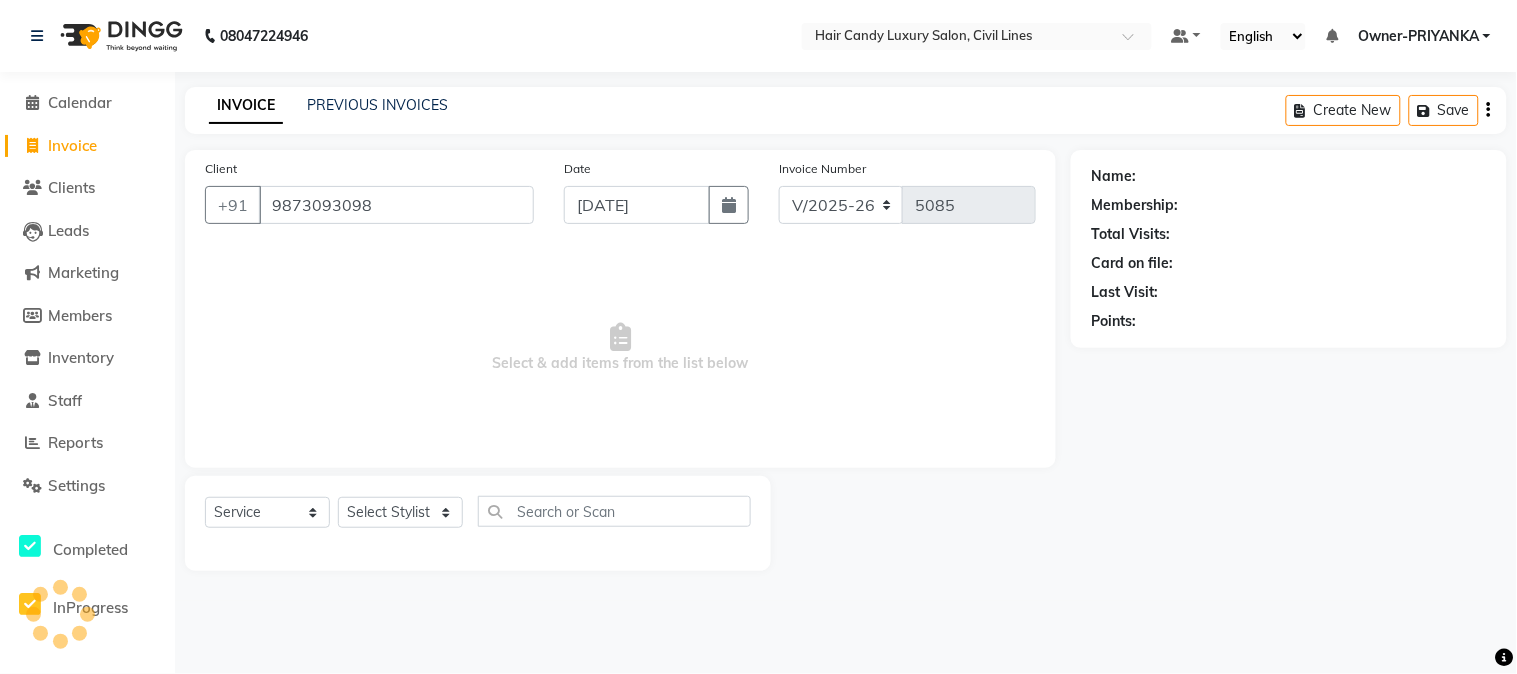 select on "1: Object" 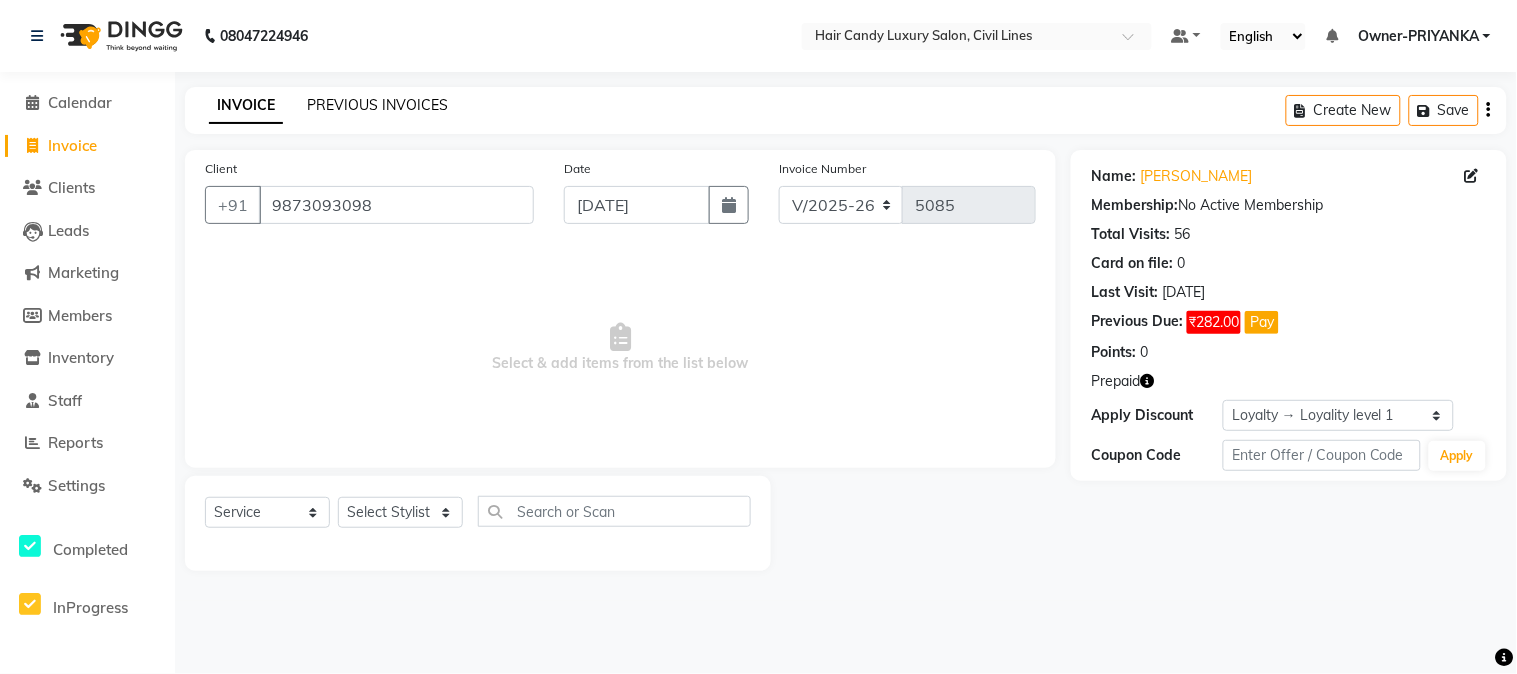 click on "PREVIOUS INVOICES" 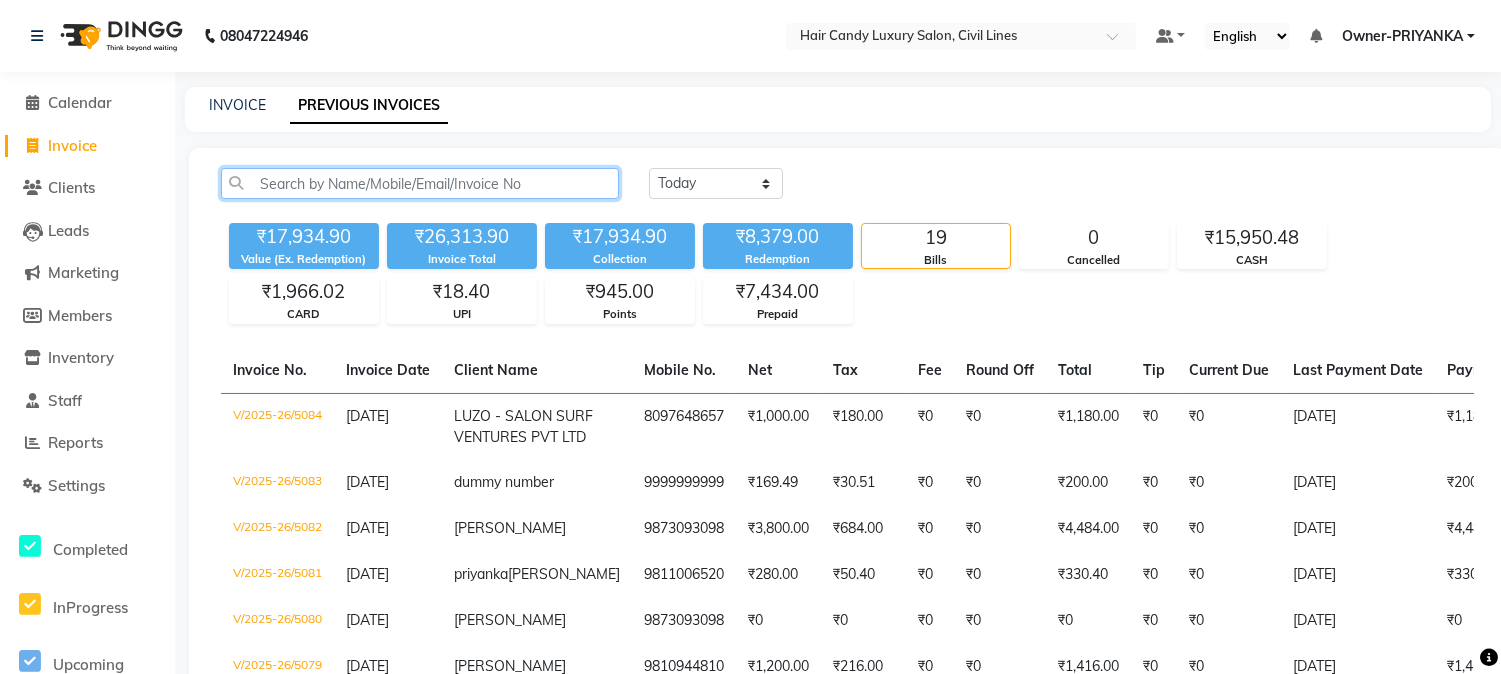 click 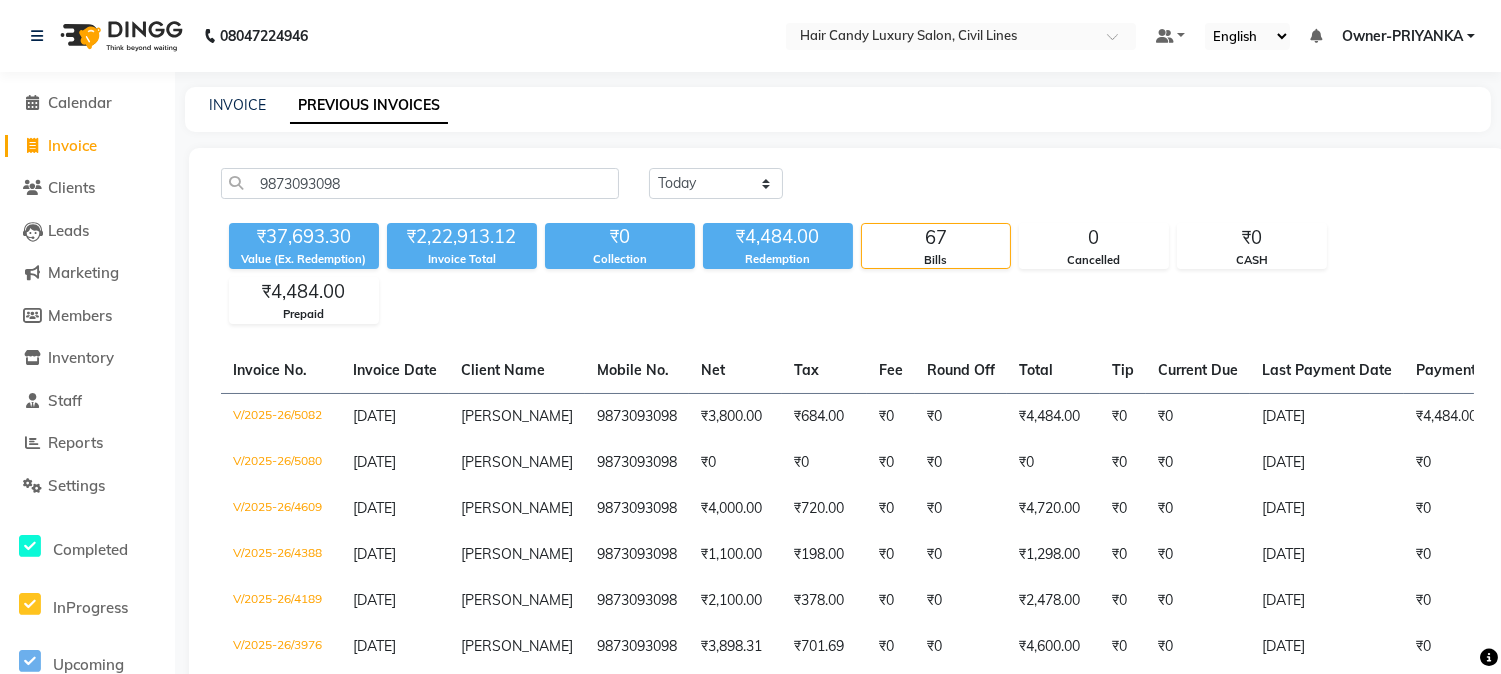 click on "9873093098 Today Yesterday Custom Range ₹37,693.30 Value (Ex. Redemption) ₹2,22,913.12 Invoice Total  ₹0 Collection ₹4,484.00 Redemption 67 Bills 0 Cancelled ₹0 CASH ₹4,484.00 Prepaid  Invoice No.   Invoice Date   Client Name   Mobile No.   Net   Tax   Fee   Round Off   Total   Tip   Current Due   Last Payment Date   Payment Amount   Payment Methods   Cancel Reason   Status   V/2025-26/5082  10-07-2025 shobha gupta   9873093098 ₹3,800.00 ₹684.00  ₹0  ₹0 ₹4,484.00 ₹0 ₹0 10-07-2025 ₹4,484.00  Prepaid,  Prepaid,  Prepaid - PAID  V/2025-26/5080  10-07-2025 shobha gupta   9873093098 ₹0 ₹0  ₹0  ₹0 ₹0 ₹0 ₹0 10-07-2025 ₹0  CASH - PAID  V/2025-26/4609  30-06-2025 shobha gupta   9873093098 ₹4,000.00 ₹720.00  ₹0  ₹0 ₹4,720.00 ₹0 ₹0 30-06-2025 ₹0  - PAID  V/2025-26/4388  26-06-2025 shobha gupta   9873093098 ₹1,100.00 ₹198.00  ₹0  ₹0 ₹1,298.00 ₹0 ₹0 26-06-2025 ₹0  - PAID  V/2025-26/4189  22-06-2025 shobha gupta   9873093098 ₹2,100.00 ₹378.00 -" 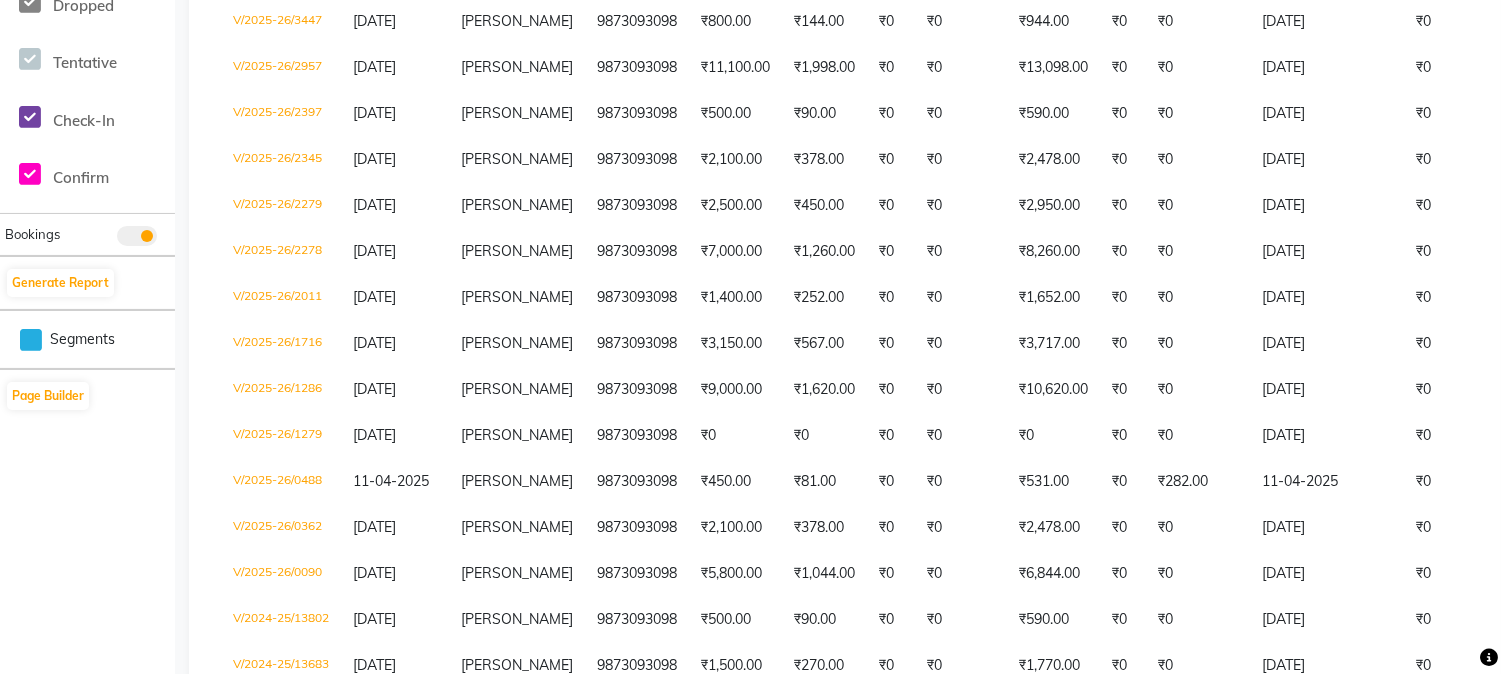 scroll, scrollTop: 865, scrollLeft: 0, axis: vertical 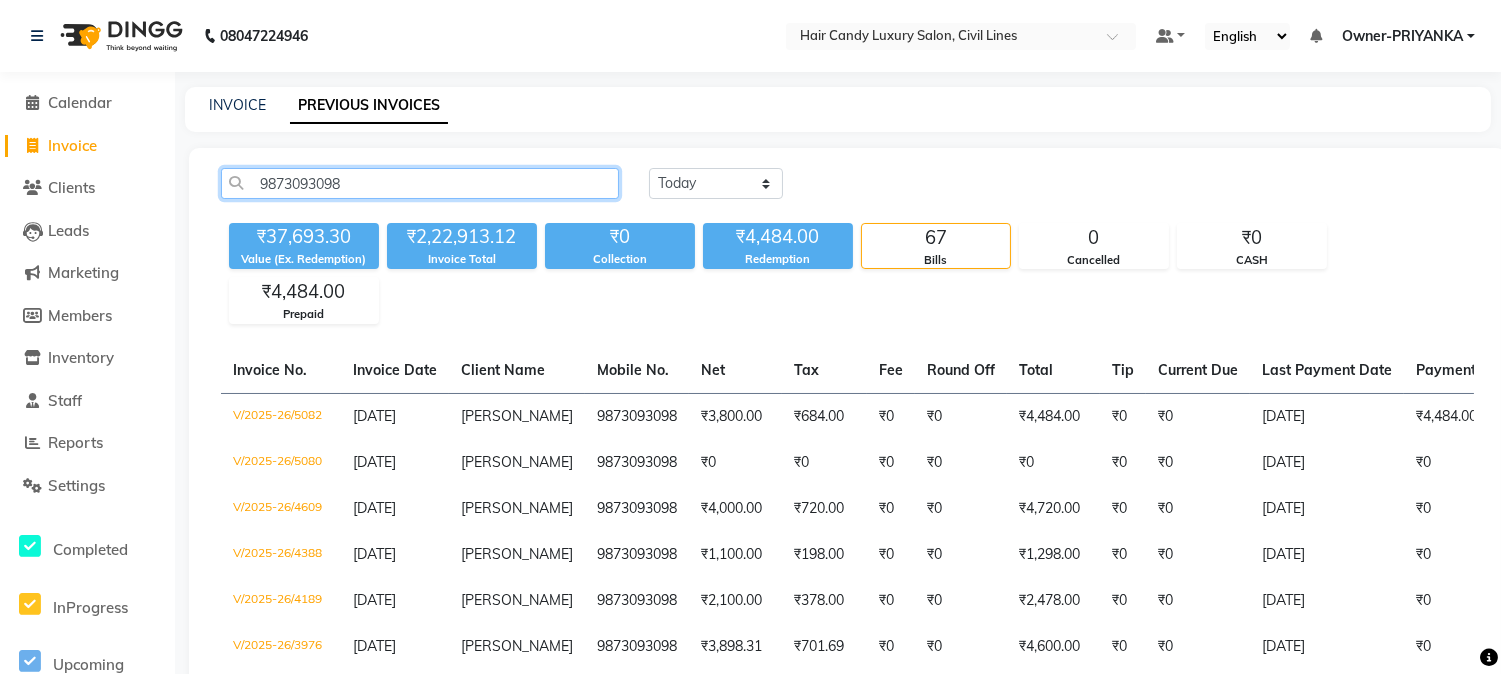 click on "9873093098" 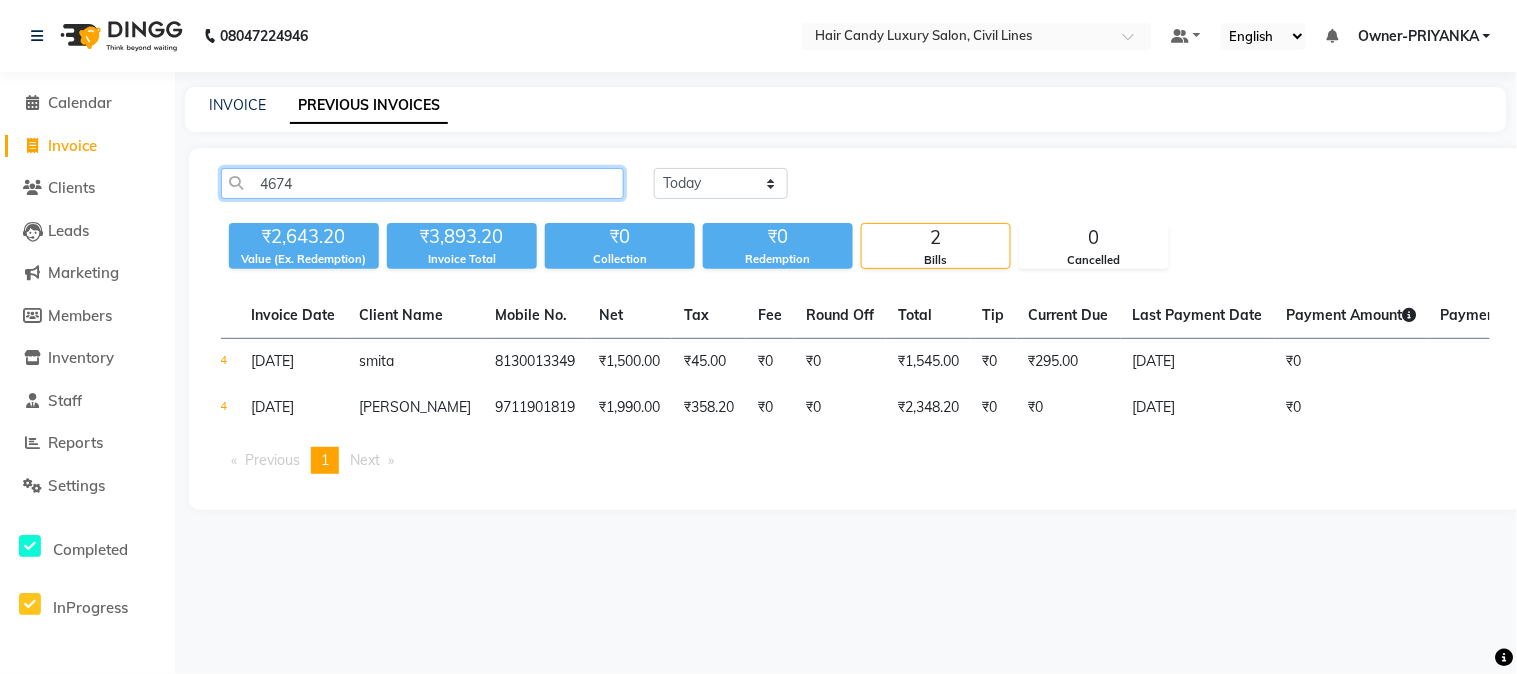 scroll, scrollTop: 0, scrollLeft: 0, axis: both 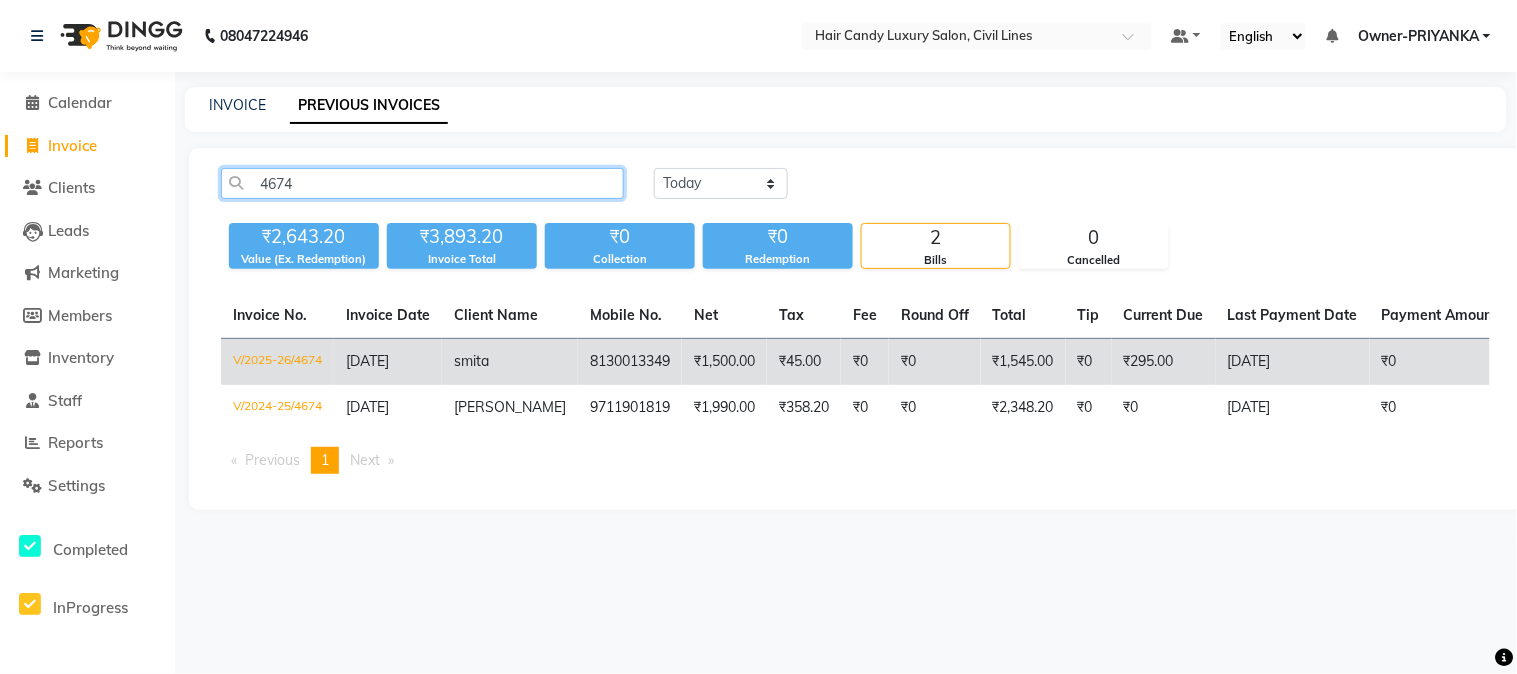 type on "4674" 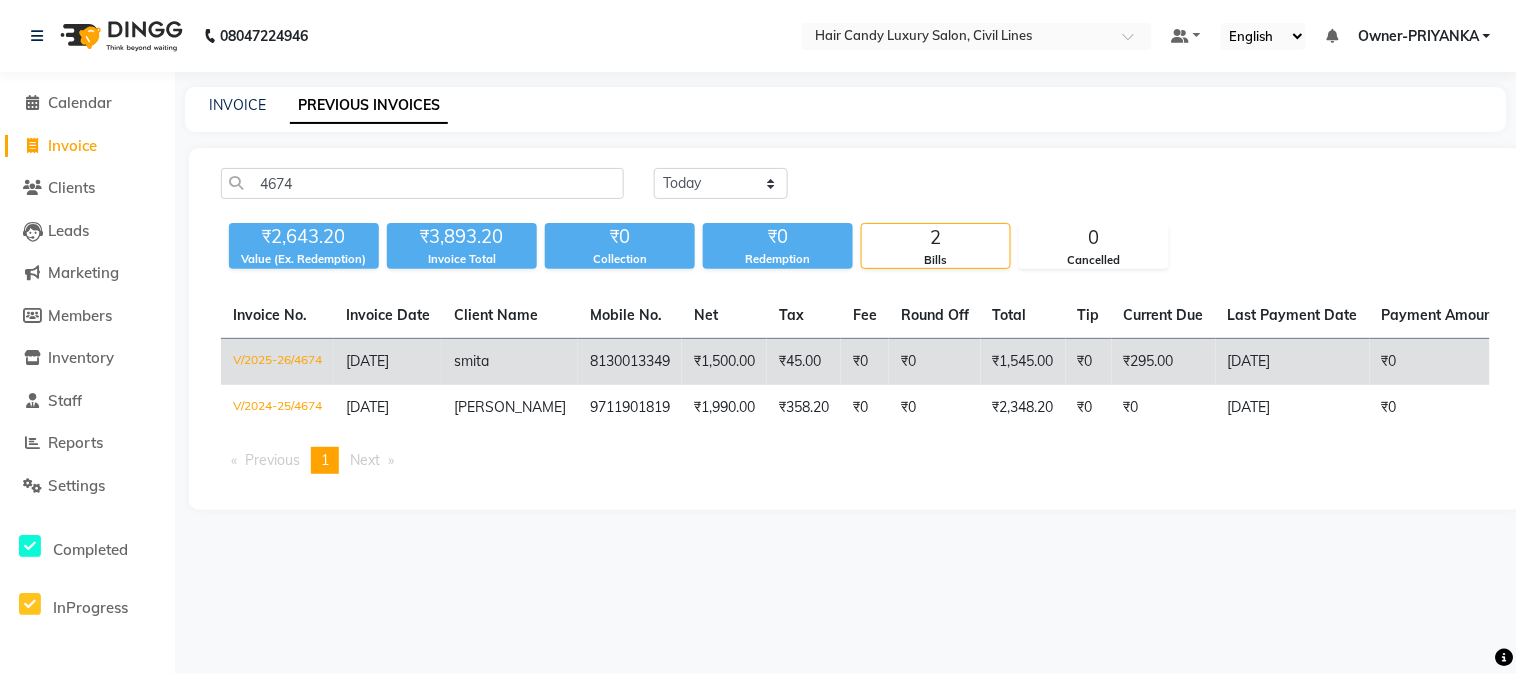 click on "02-07-2025" 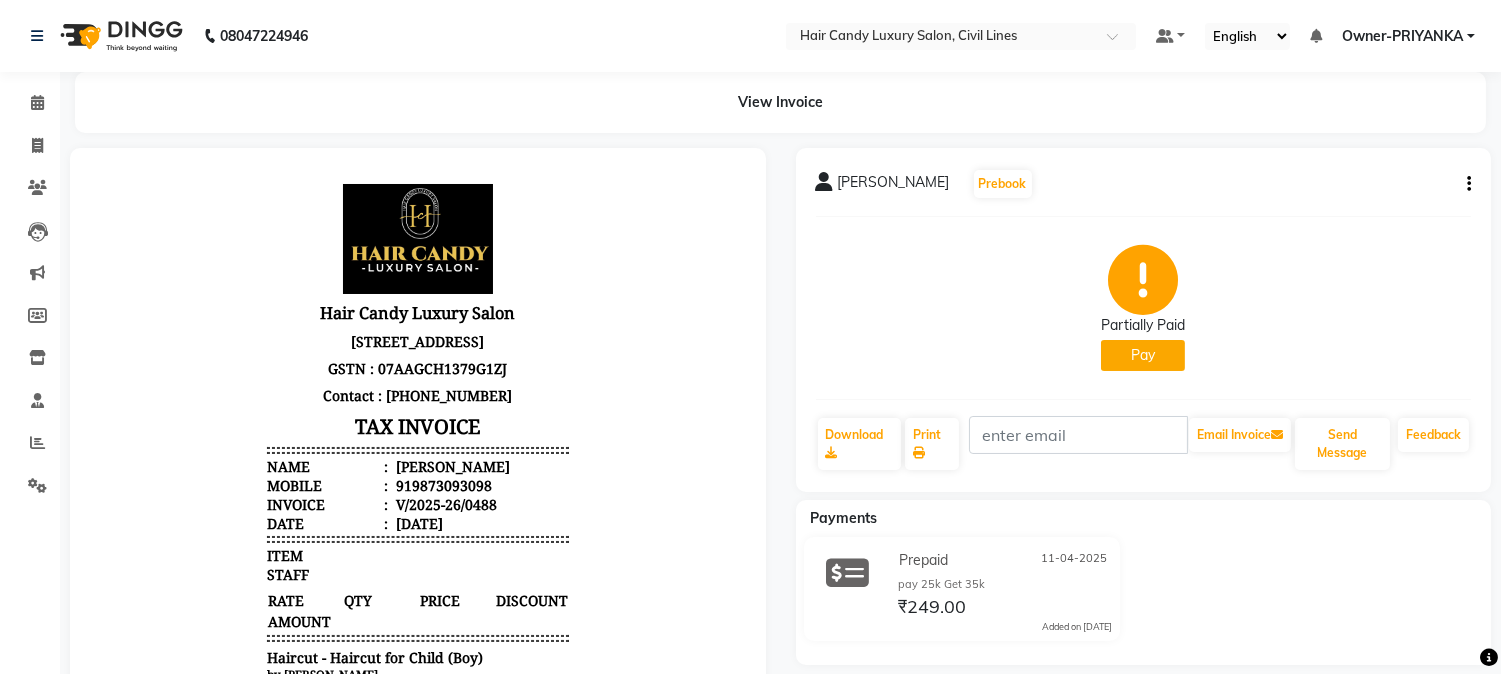 scroll, scrollTop: 0, scrollLeft: 0, axis: both 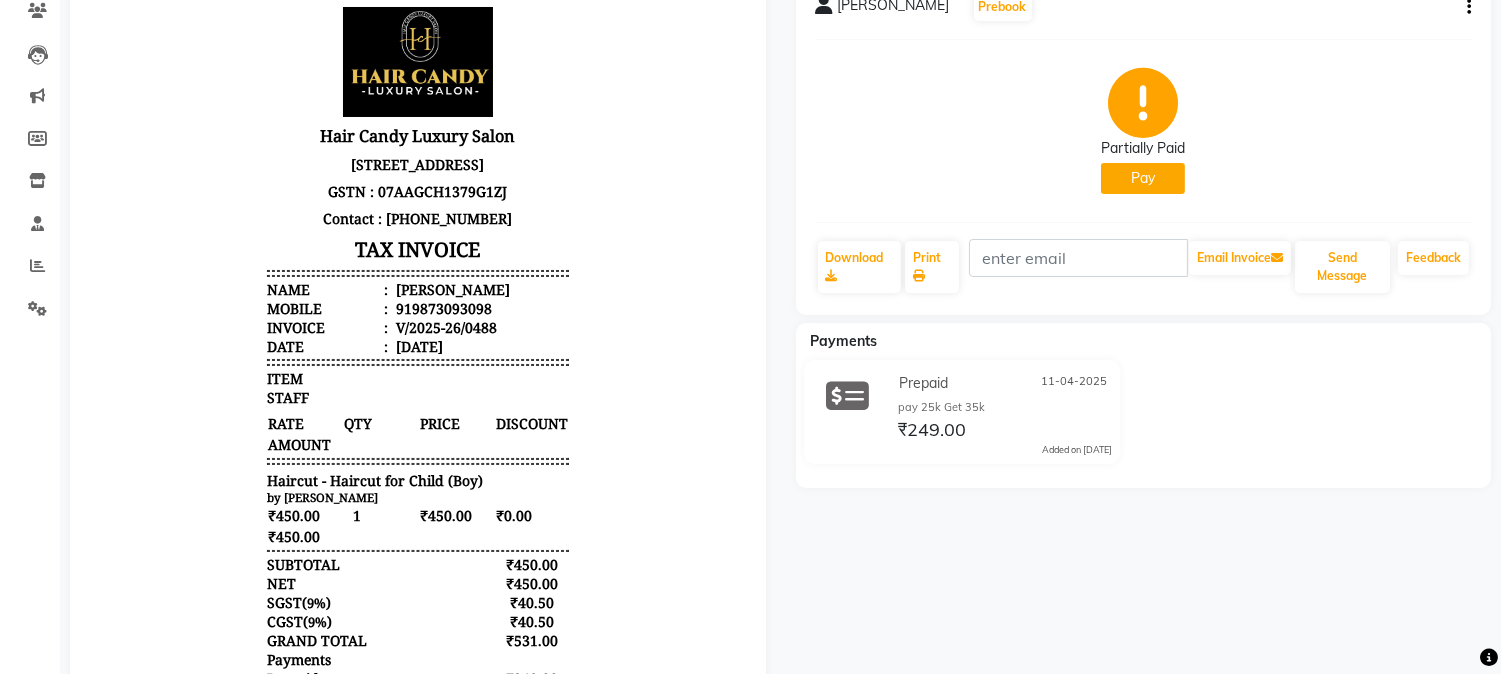 click on "Hair Candy Luxury Salon
[STREET_ADDRESS]
GSTN :
07AAGCH1379G1ZJ
Contact : [PHONE_NUMBER]
TAX INVOICE
Name  :
[PERSON_NAME]
Mobile :
919873093098
Invoice  :
V/2025-26/0488
Date  :
[DATE]
ITEM" at bounding box center (418, 455) 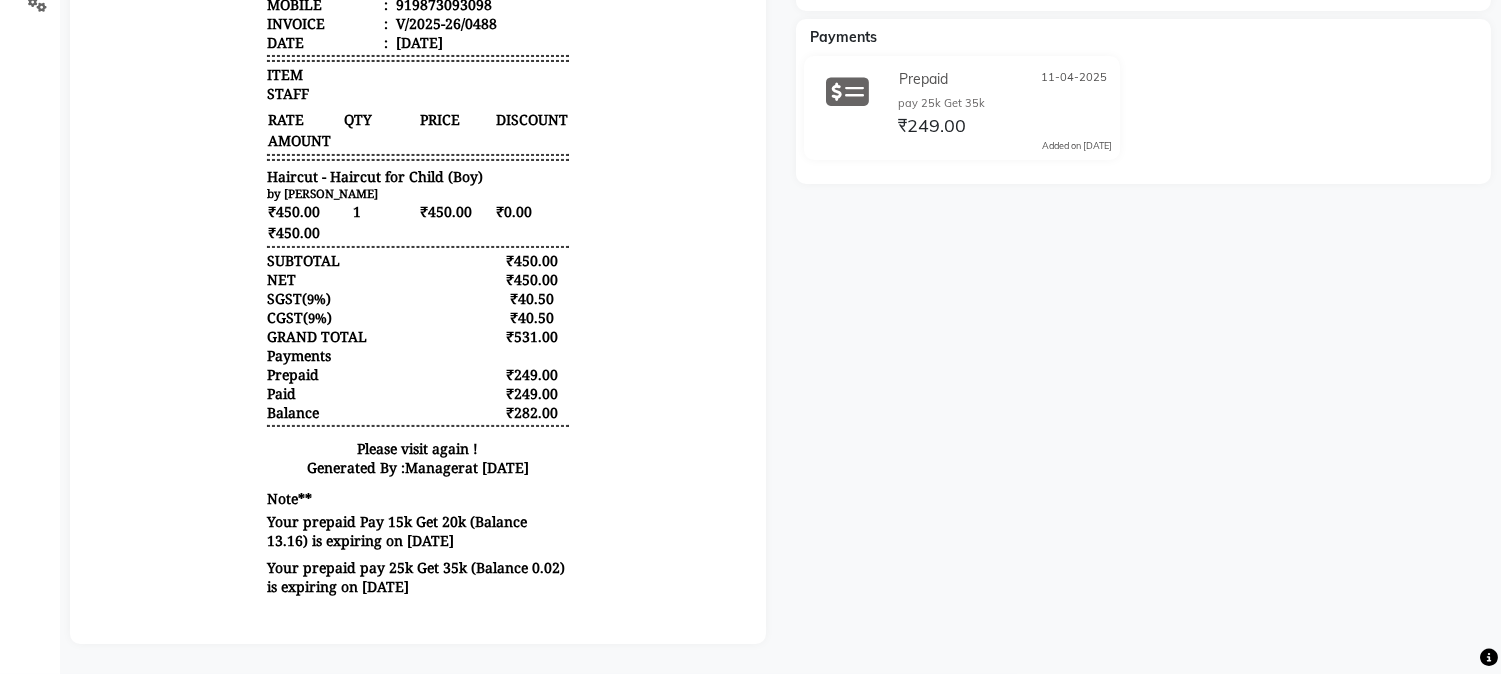 scroll, scrollTop: 496, scrollLeft: 0, axis: vertical 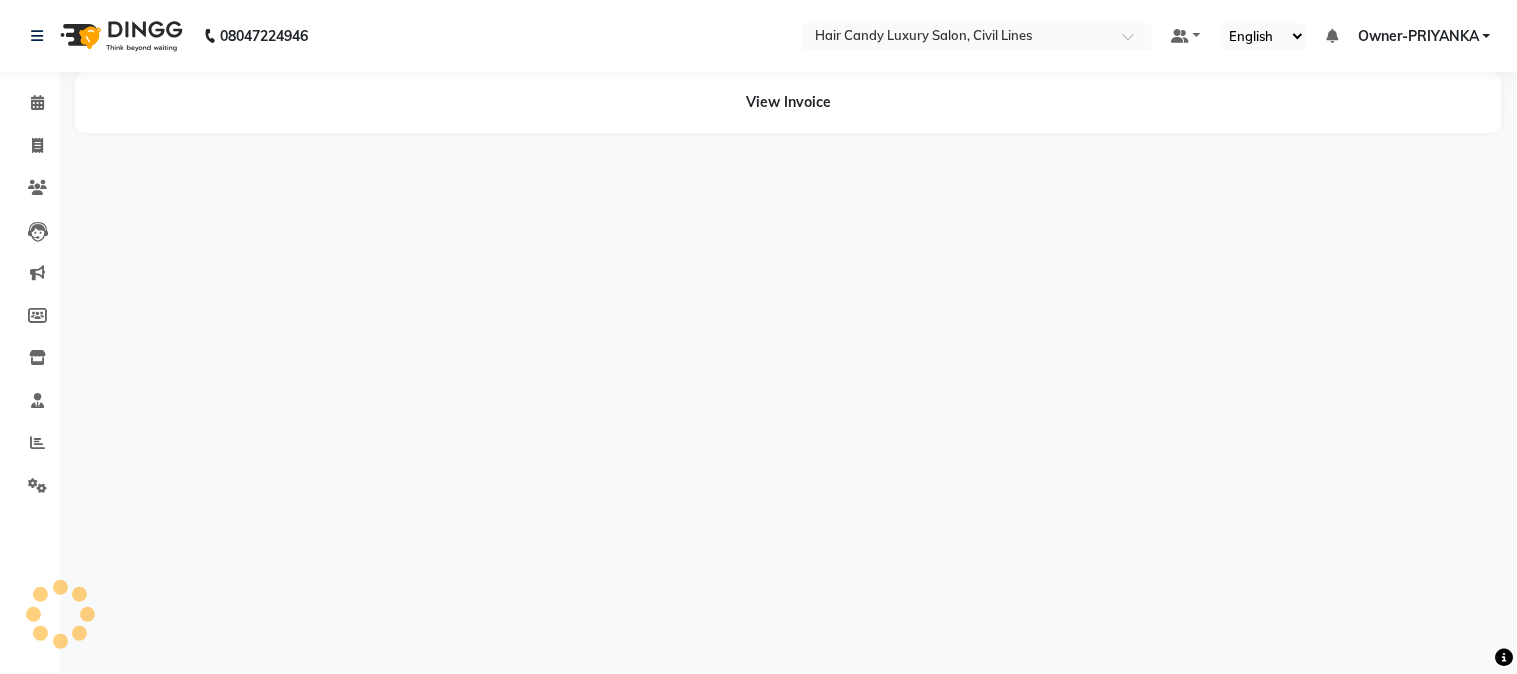 select on "en" 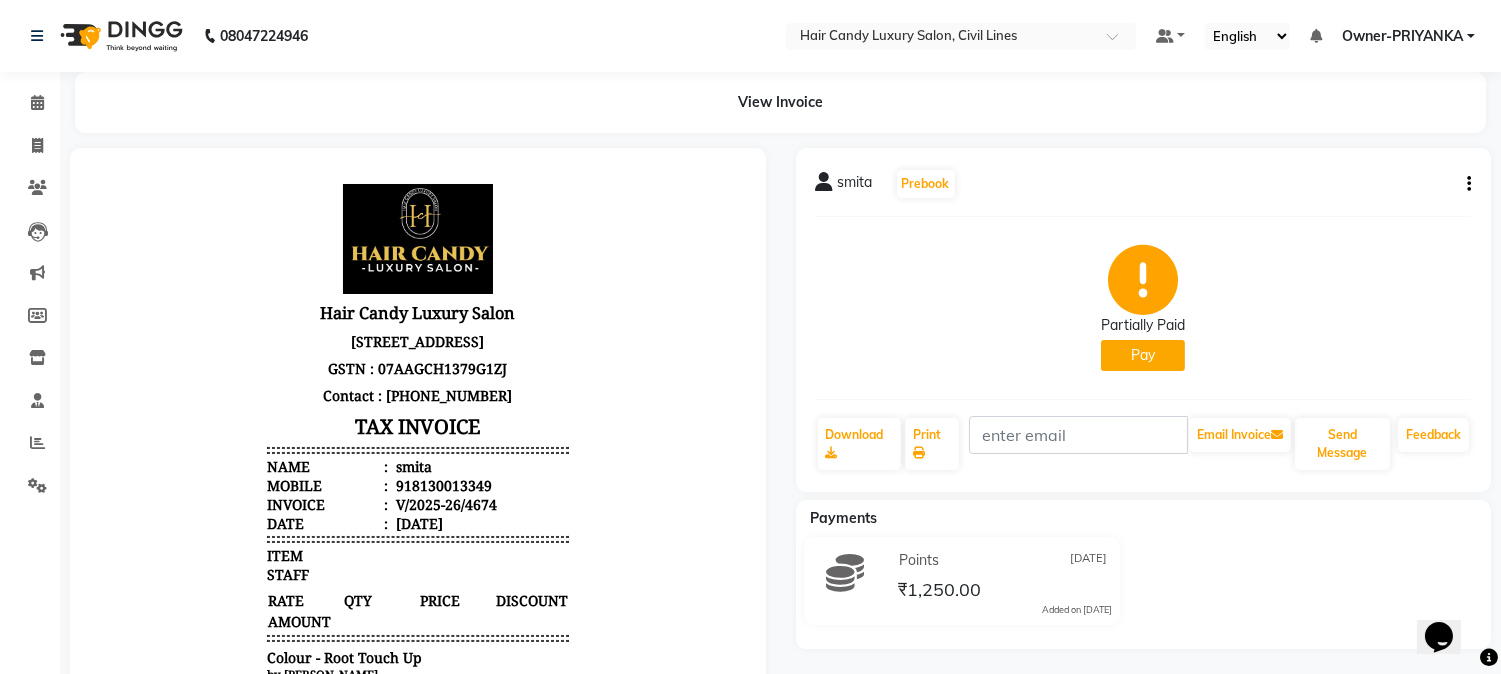 scroll, scrollTop: 0, scrollLeft: 0, axis: both 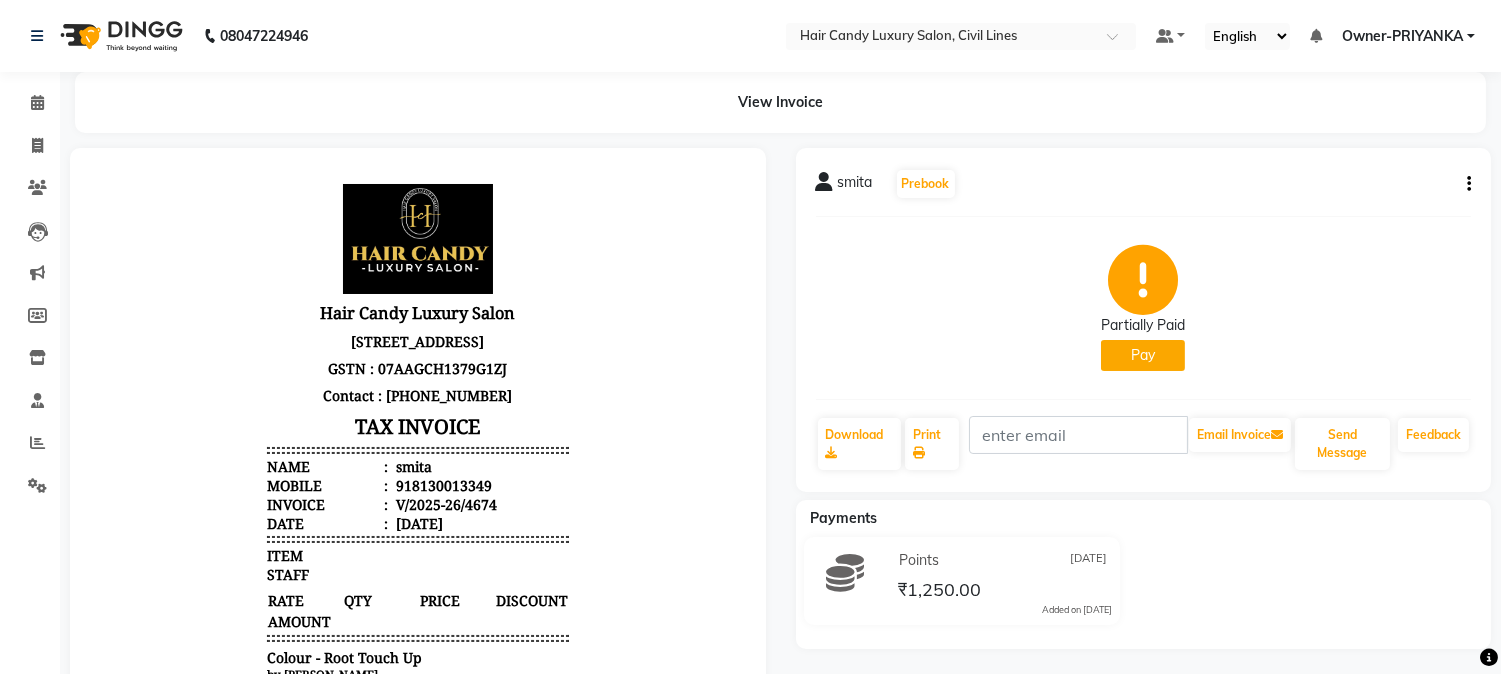 click on "Hair Candy Luxury Salon
6, Alipur road,  opposite Hotel maidens, civil lines delhi-110054
GSTN :
07AAGCH1379G1ZJ
Contact : 9911100997
TAX INVOICE
Name  :
smita
Mobile :
918130013349
Invoice  :
V/2025-26/4674
Date  :
02/07/2025
ITEM
STAFF 1" at bounding box center [418, 576] 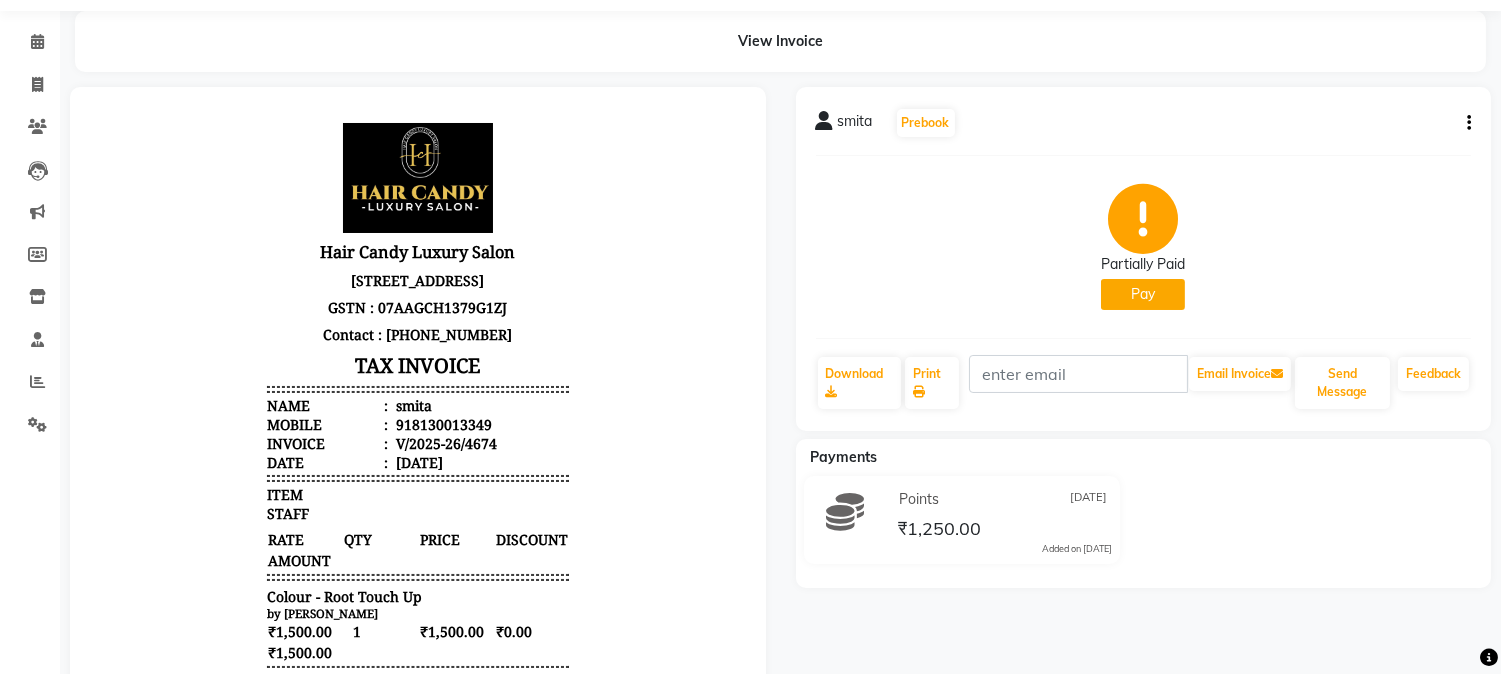 scroll, scrollTop: 0, scrollLeft: 0, axis: both 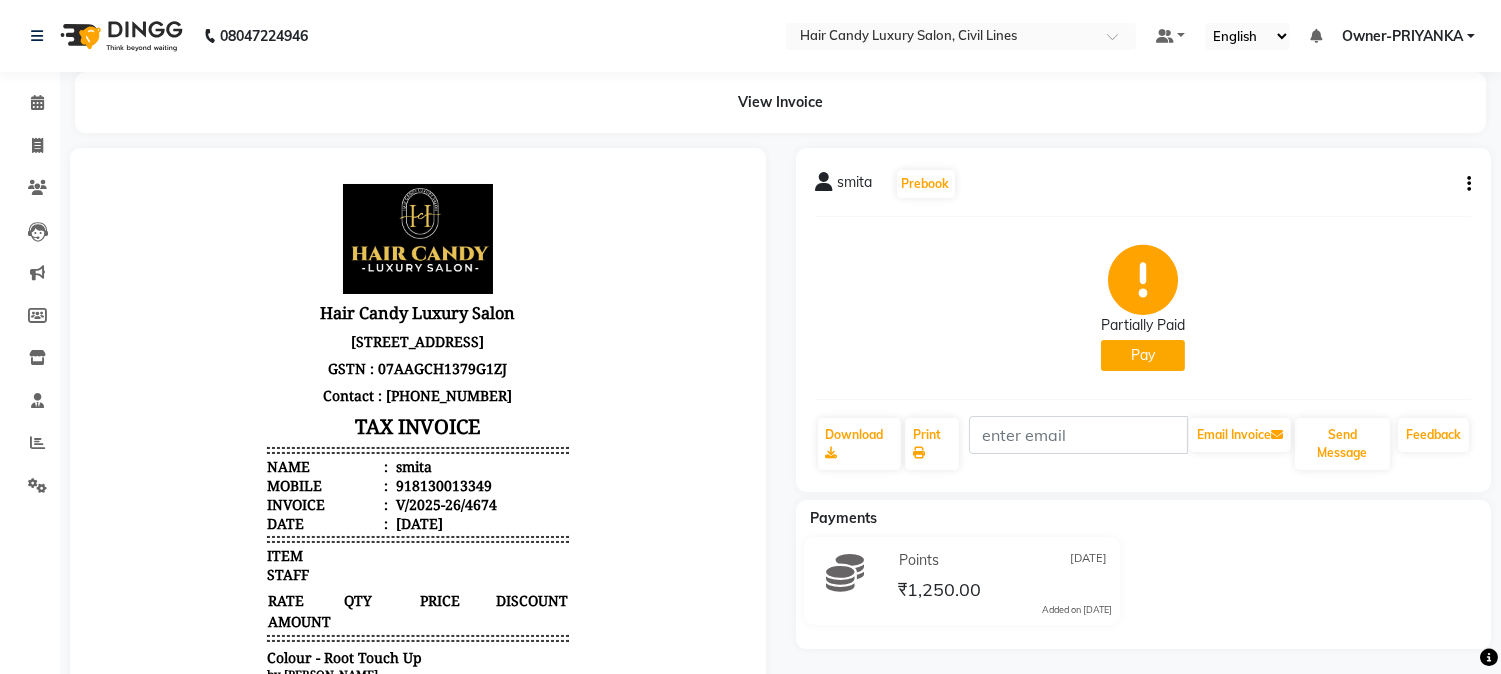 click on "View Invoice" 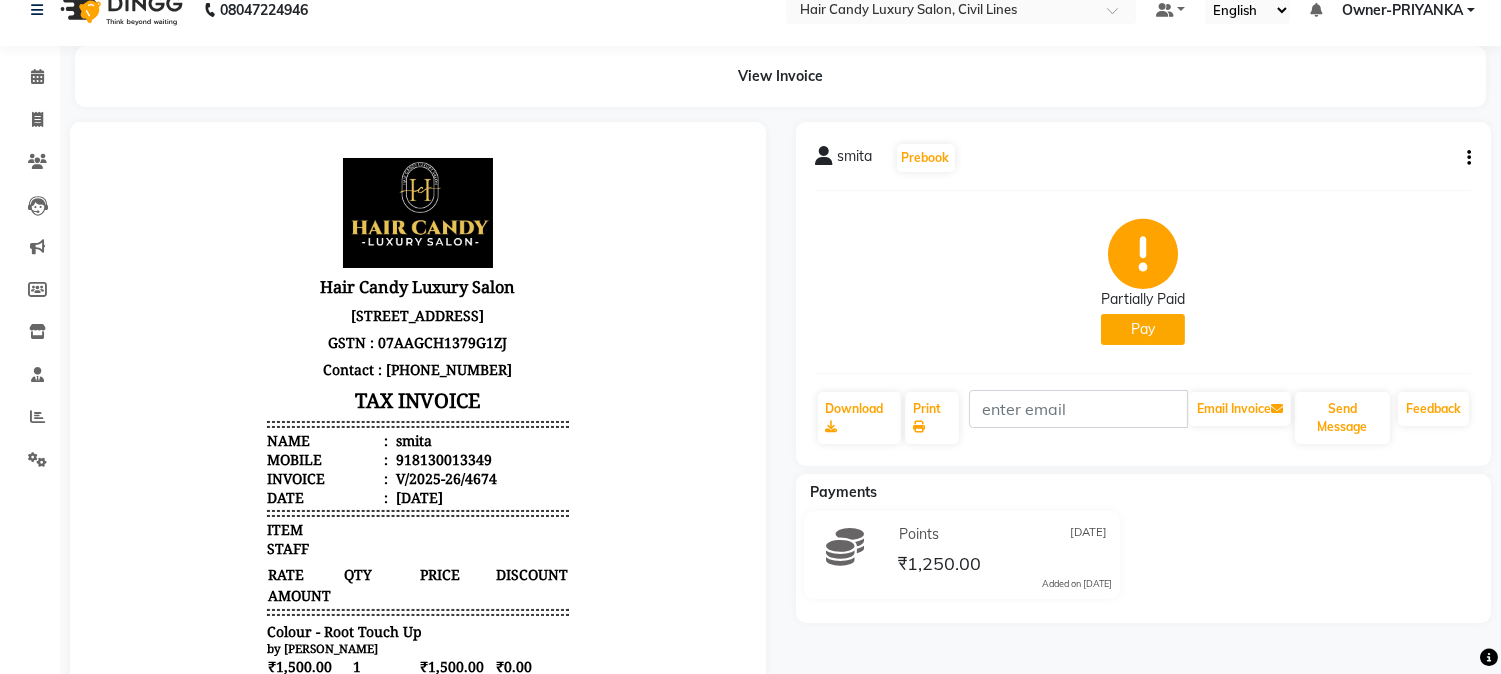 scroll, scrollTop: 0, scrollLeft: 0, axis: both 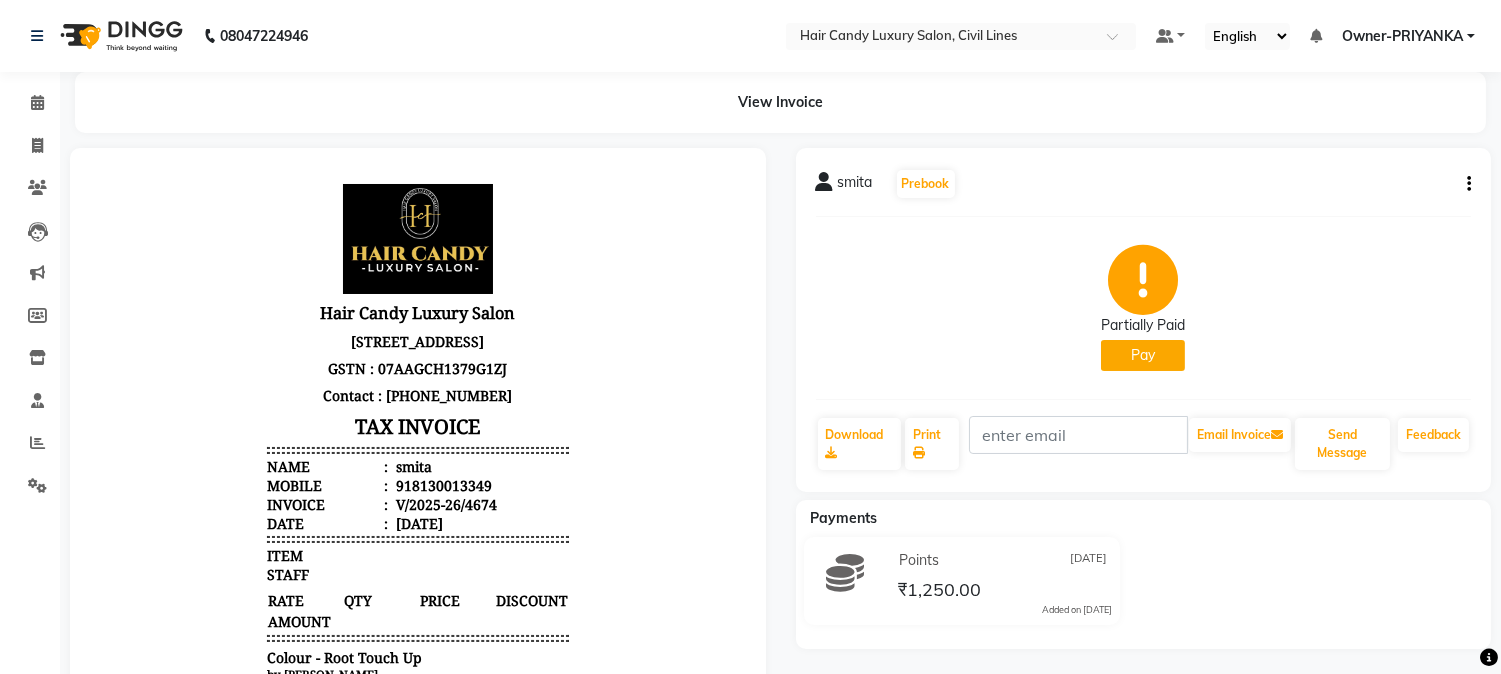 click on "Hair Candy Luxury Salon" at bounding box center [418, 312] 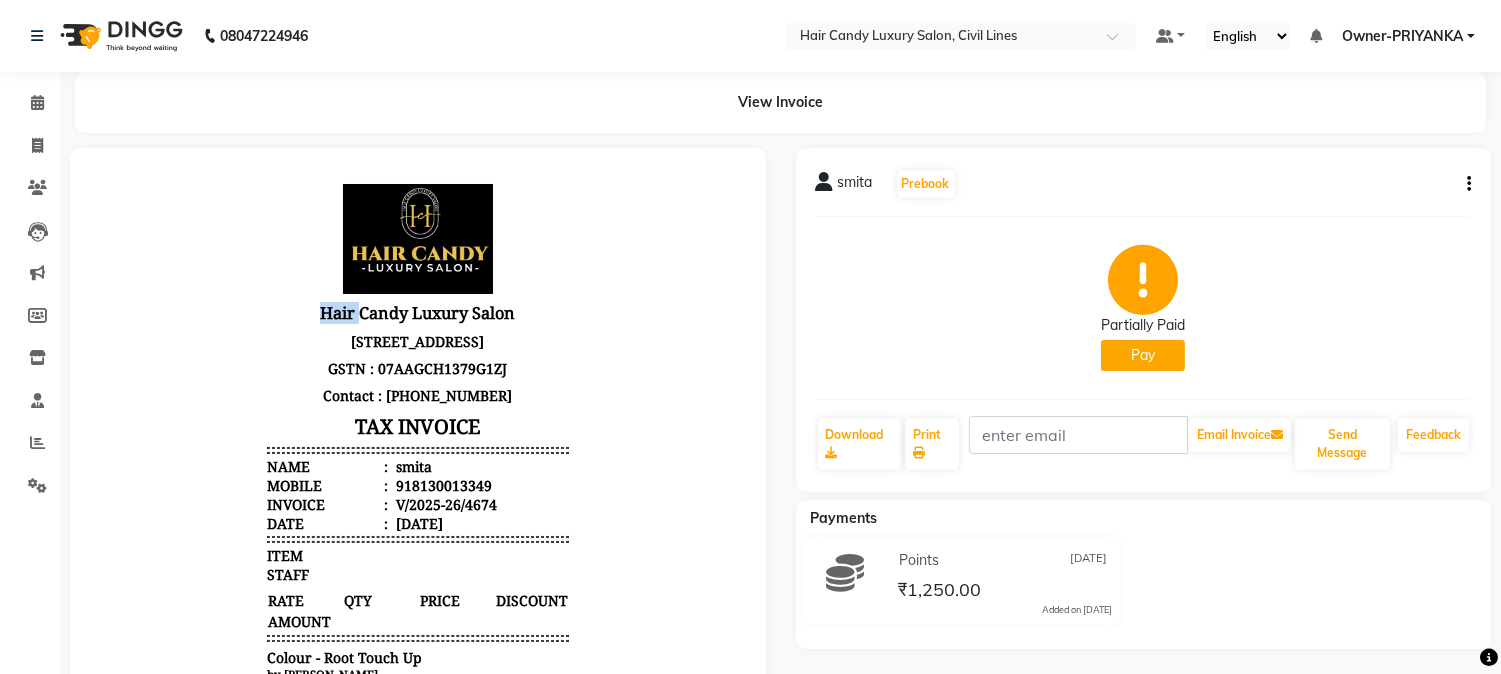 click on "Hair Candy Luxury Salon" at bounding box center [418, 312] 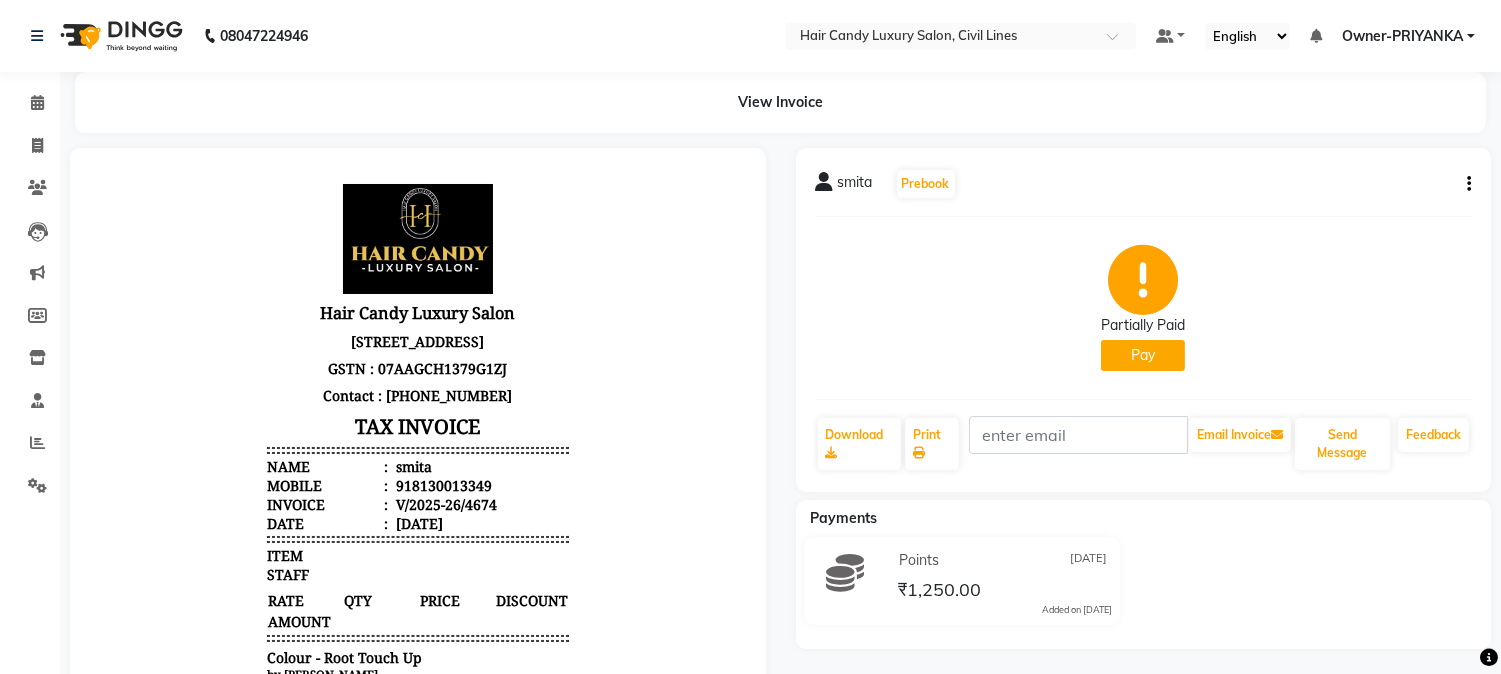 click on "Hair Candy Luxury Salon" at bounding box center (418, 312) 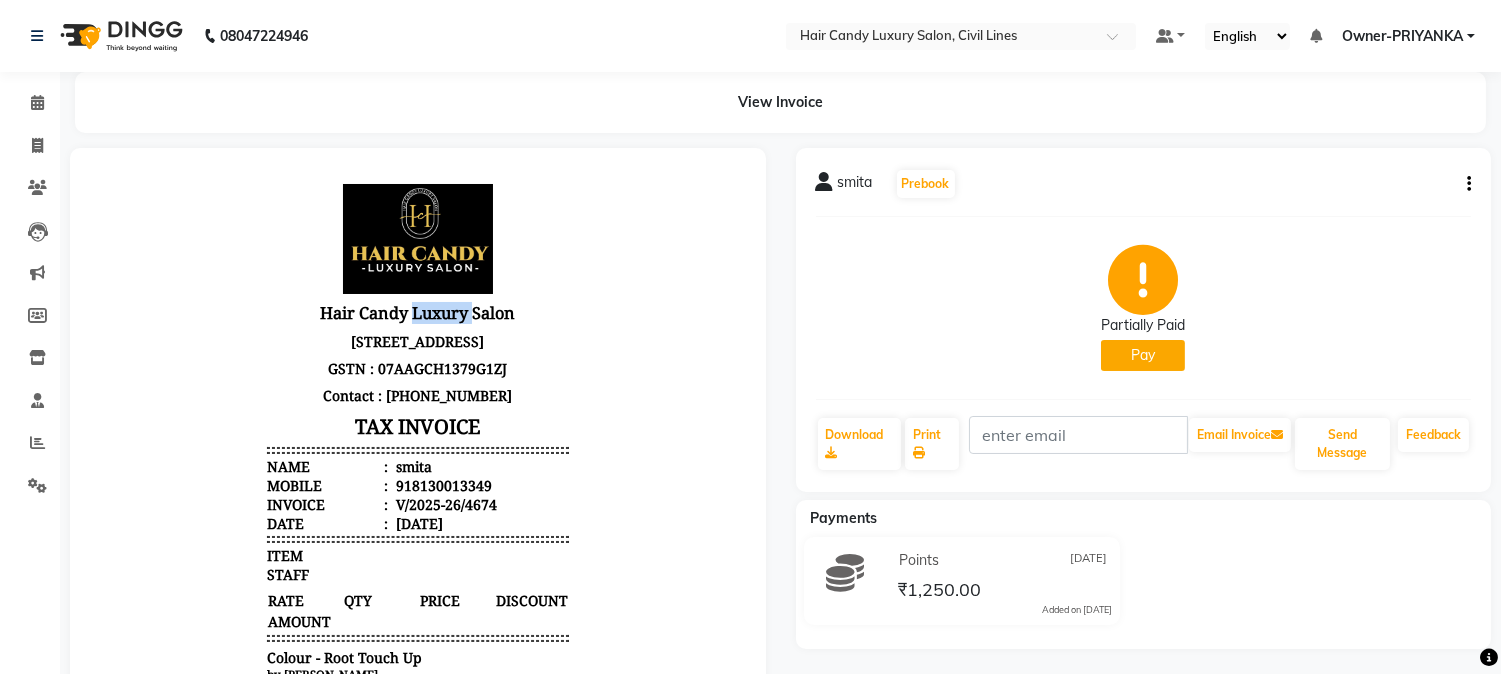 click on "Hair Candy Luxury Salon" at bounding box center [418, 312] 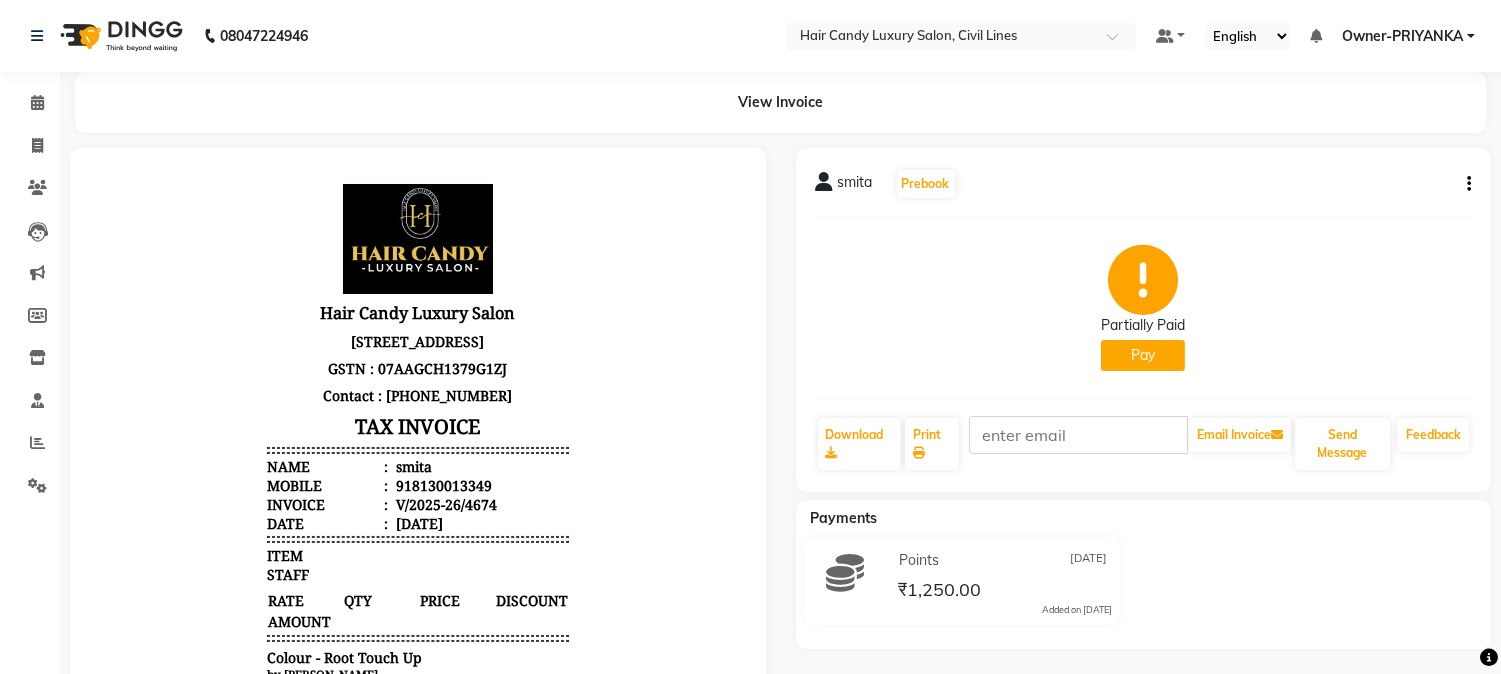 click on "Hair Candy Luxury Salon" at bounding box center [418, 312] 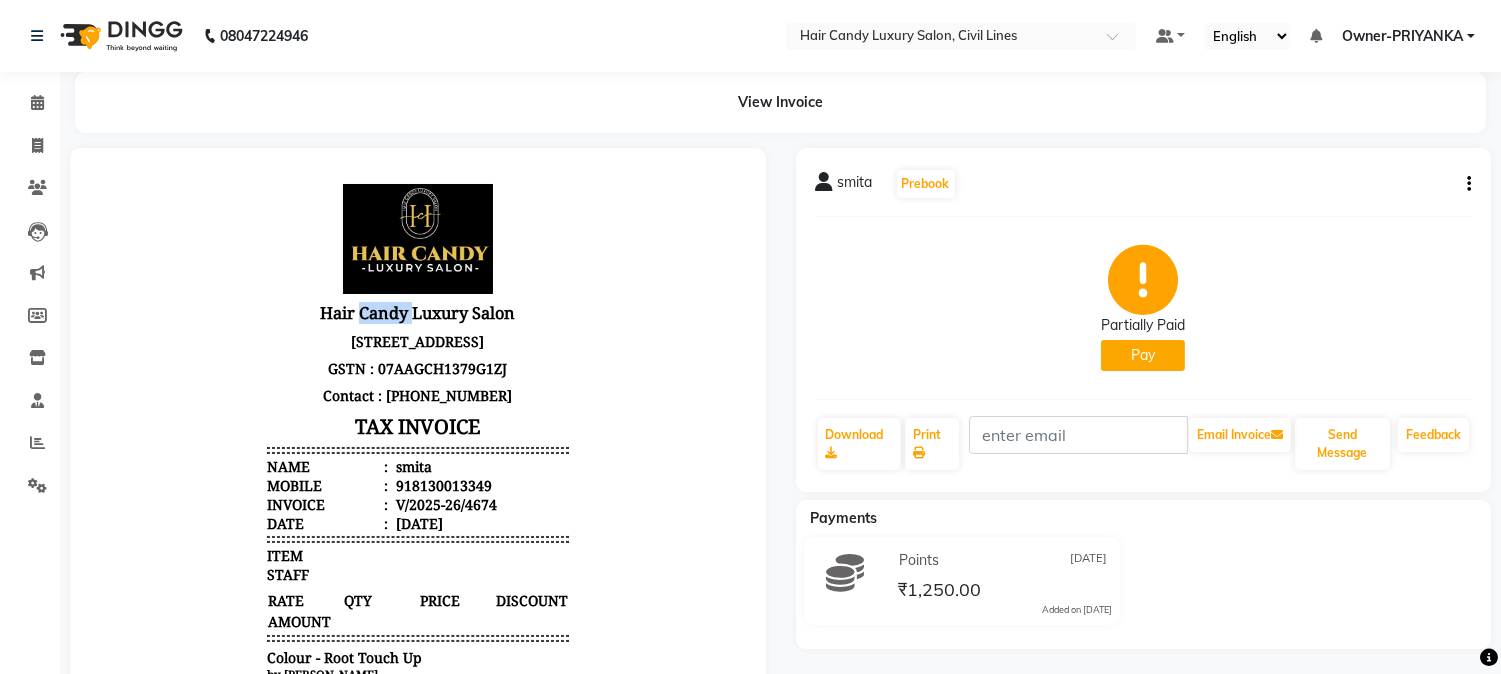 click on "Hair Candy Luxury Salon" at bounding box center [418, 312] 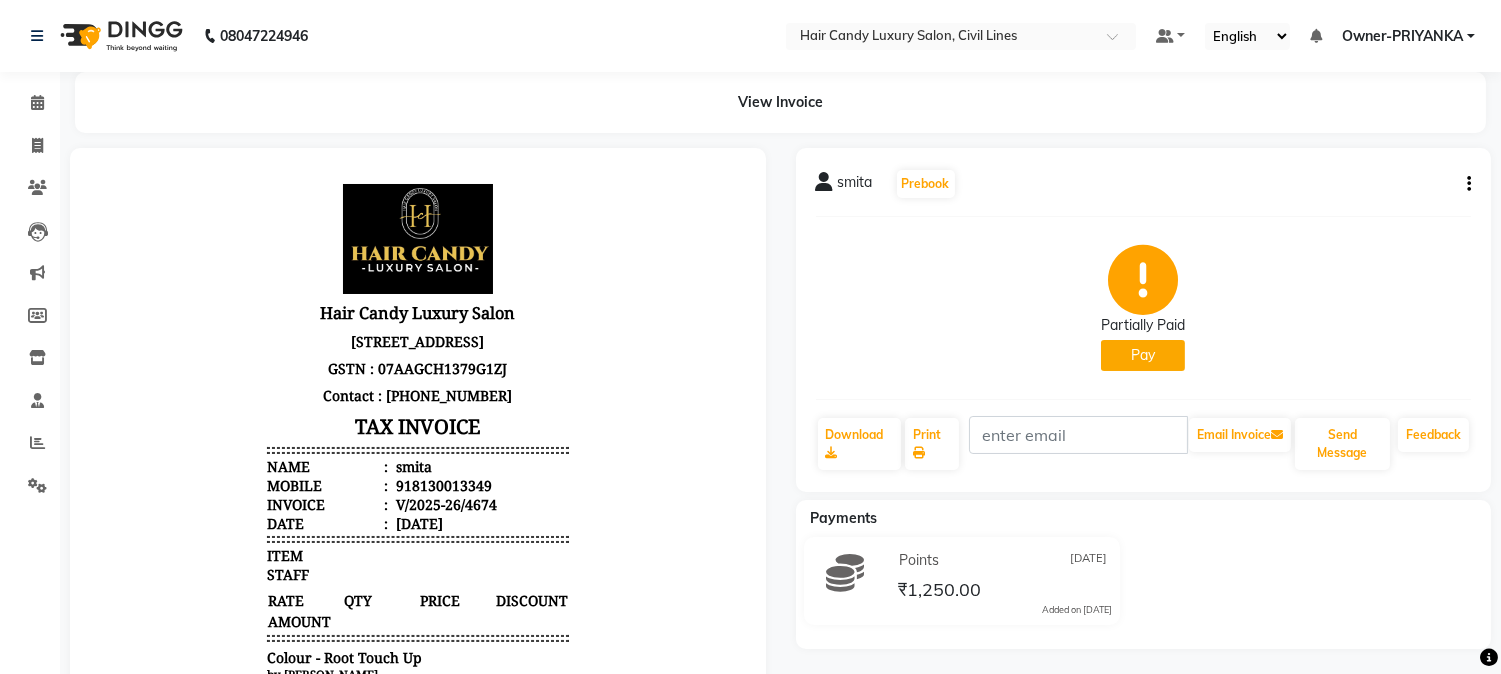 click on "Hair Candy Luxury Salon" at bounding box center (418, 312) 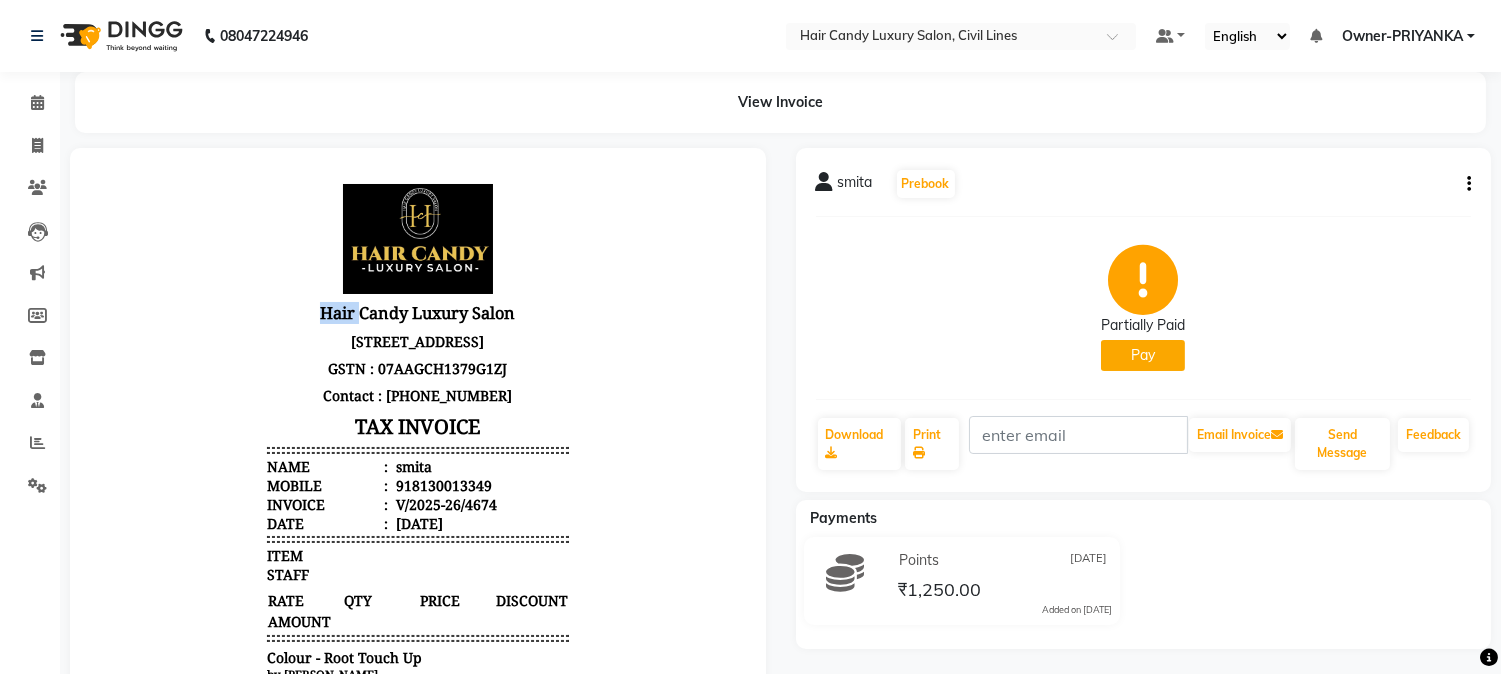 click on "Hair Candy Luxury Salon" at bounding box center [418, 312] 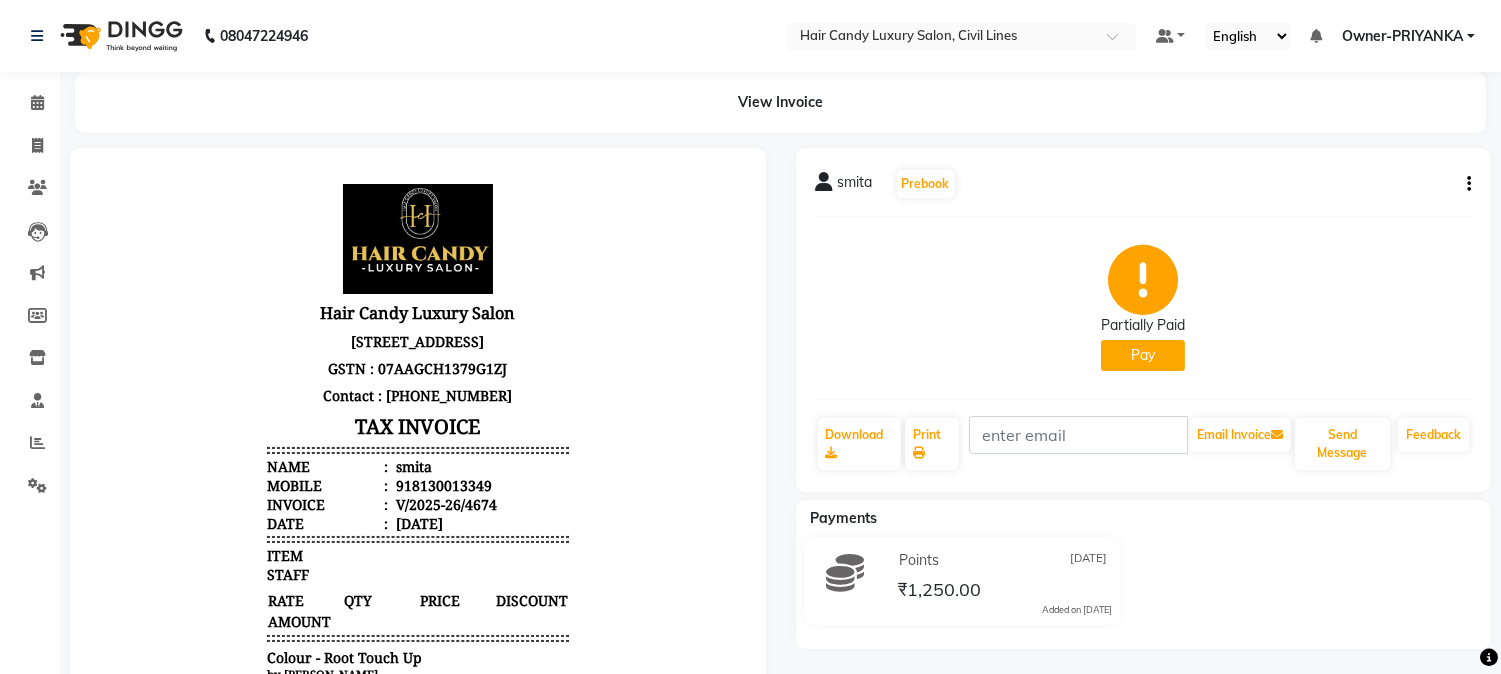 click on "Hair Candy Luxury Salon" at bounding box center [418, 312] 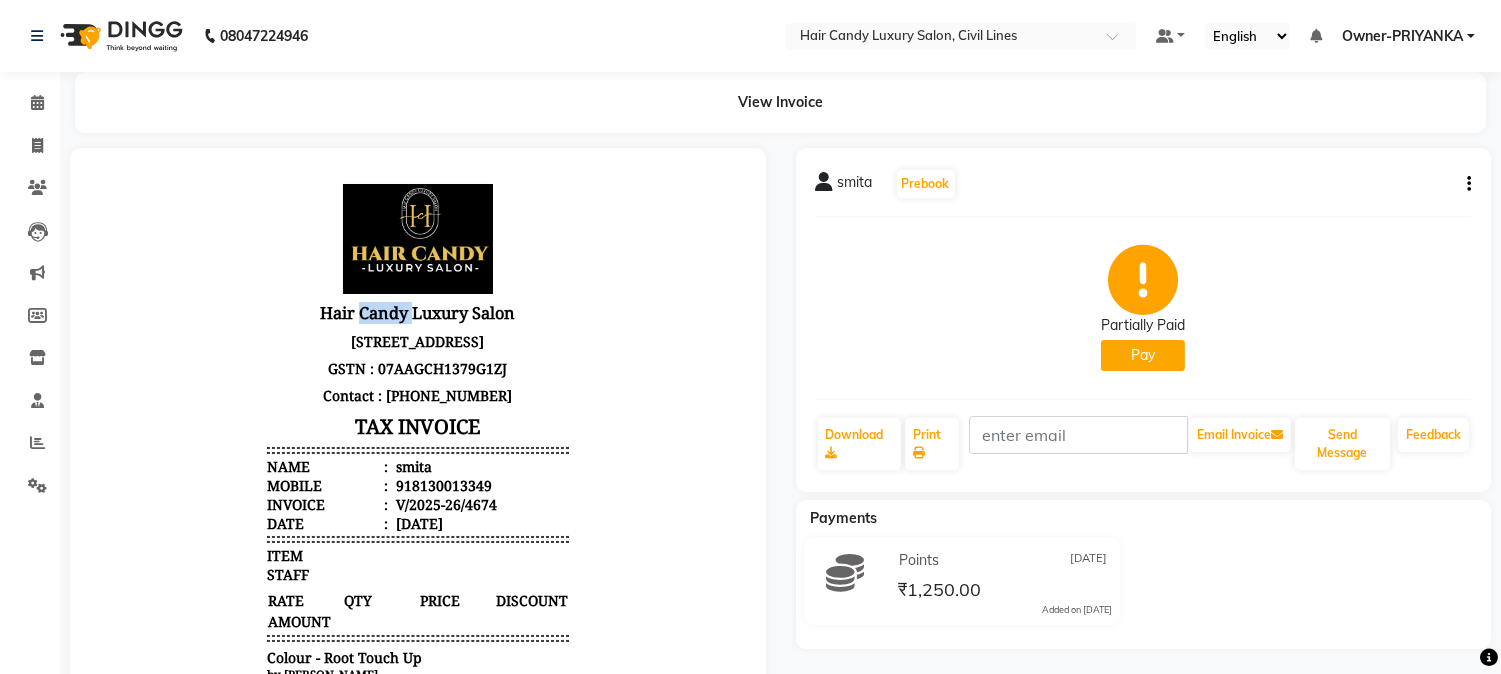 click on "Hair Candy Luxury Salon" at bounding box center (418, 312) 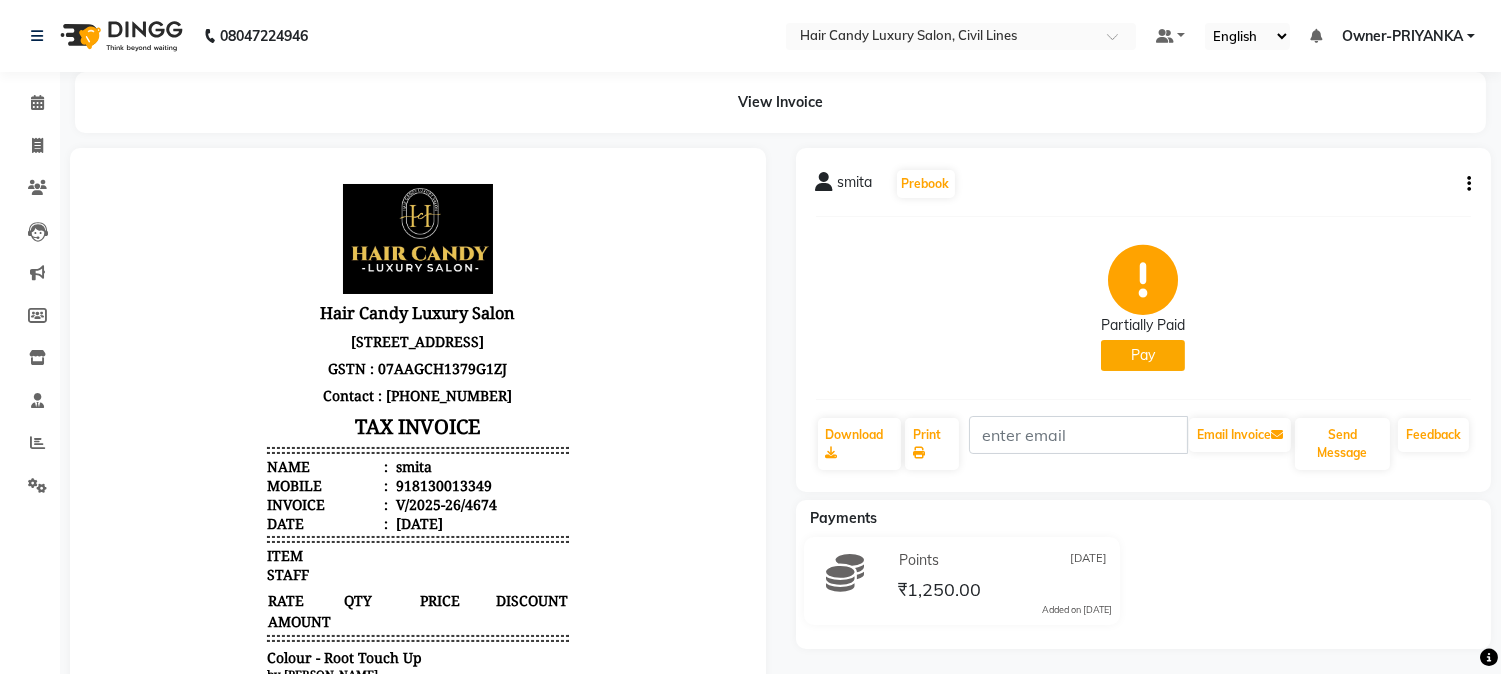 click on "Hair Candy Luxury Salon" at bounding box center [418, 312] 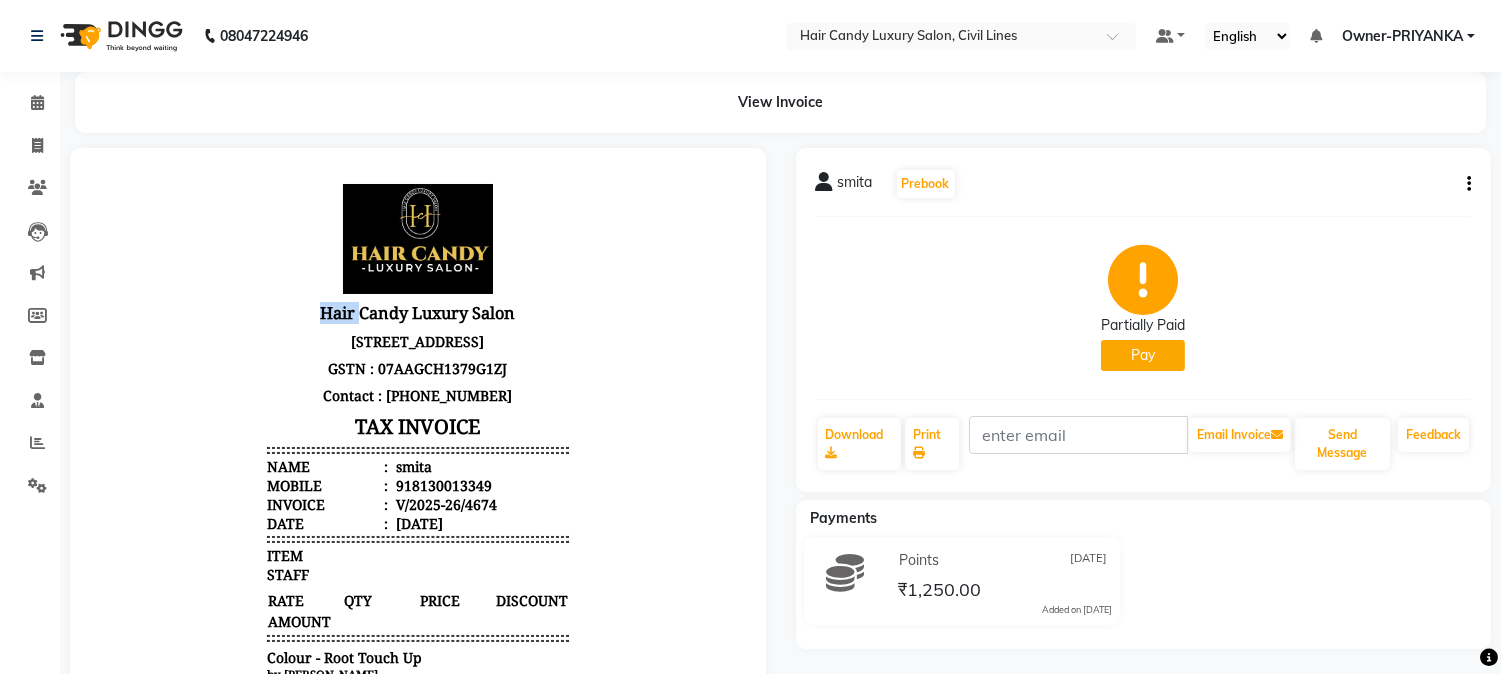 click on "Hair Candy Luxury Salon" at bounding box center [418, 312] 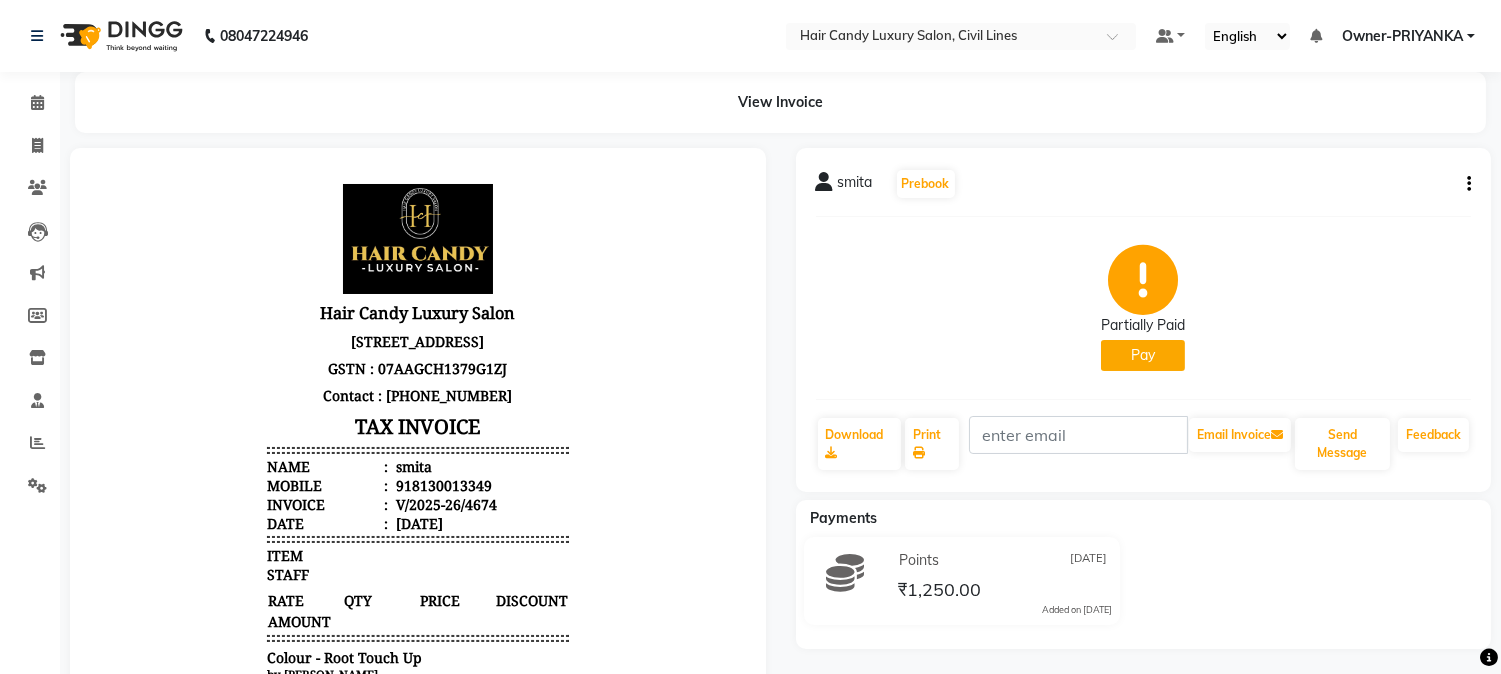 click on "Hair Candy Luxury Salon" at bounding box center [418, 312] 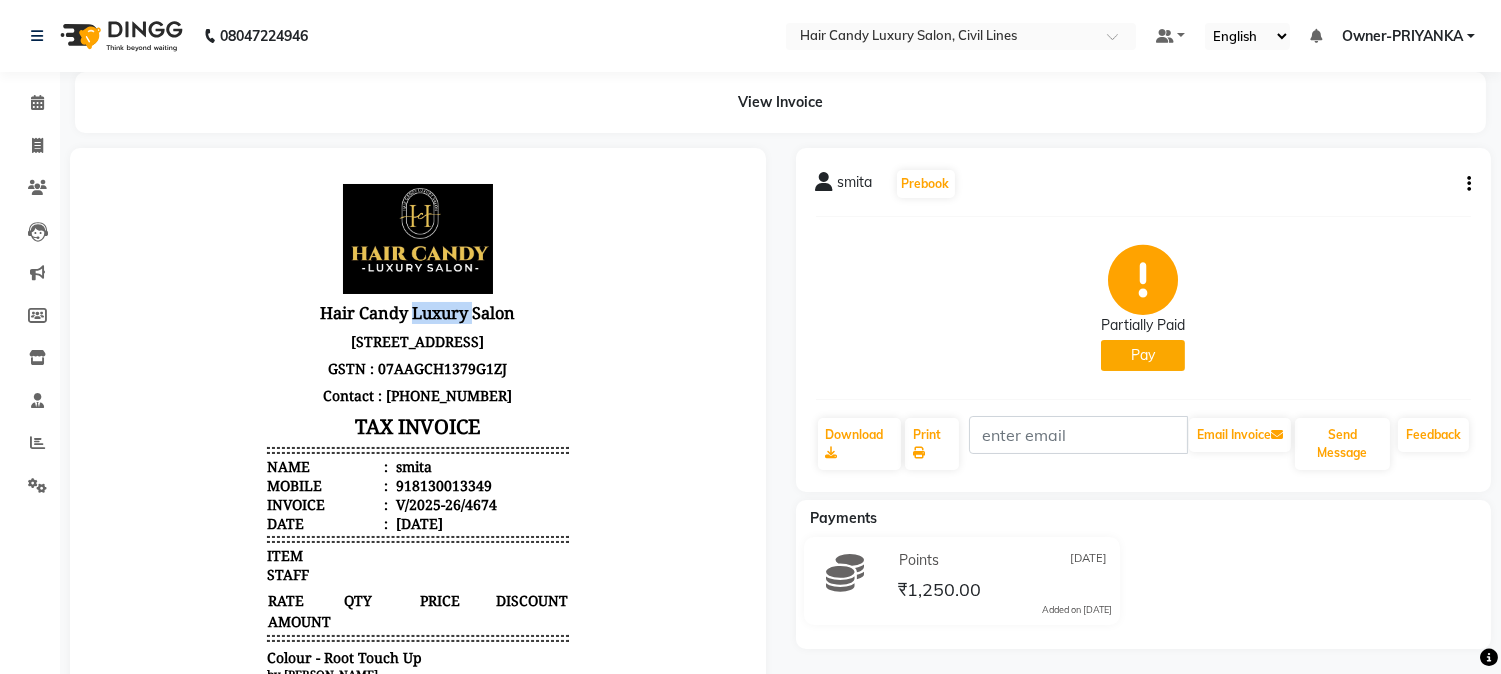 click on "Hair Candy Luxury Salon" at bounding box center (418, 312) 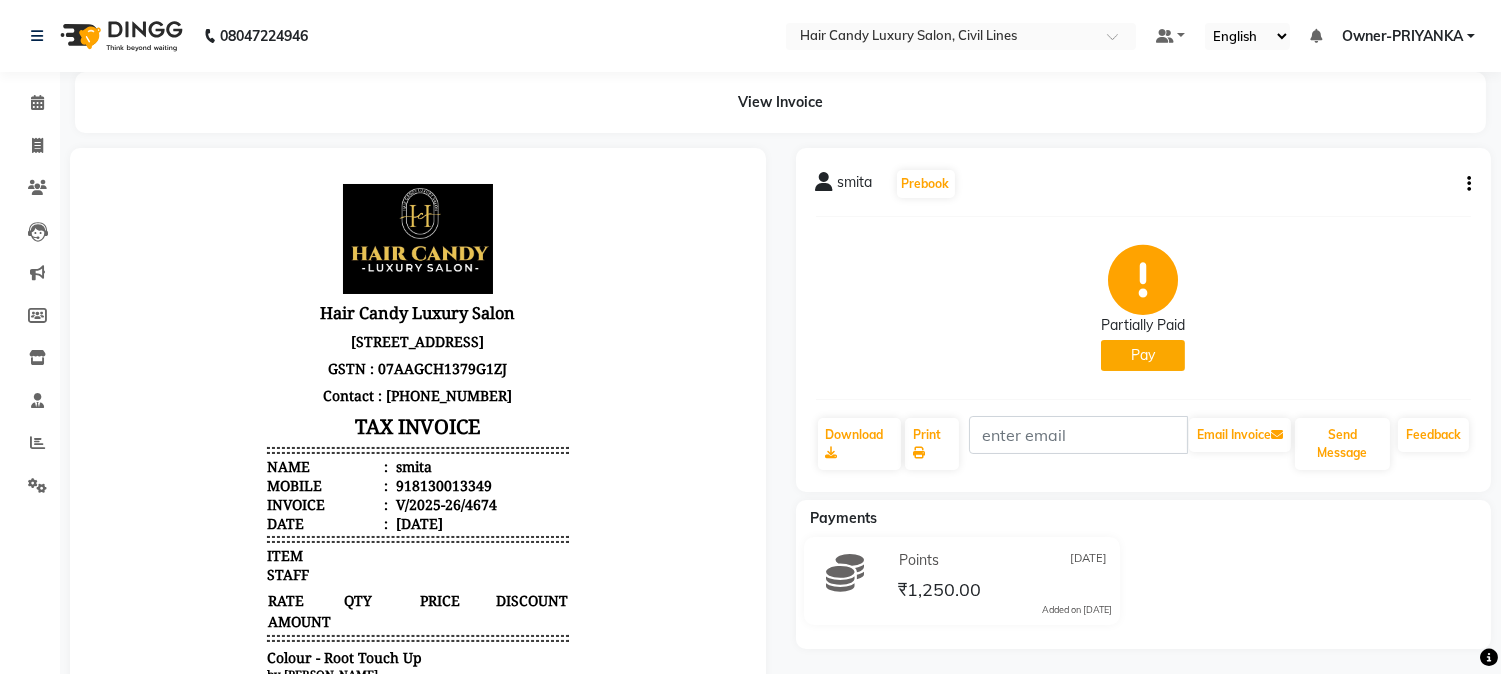 click on "Hair Candy Luxury Salon" at bounding box center [418, 312] 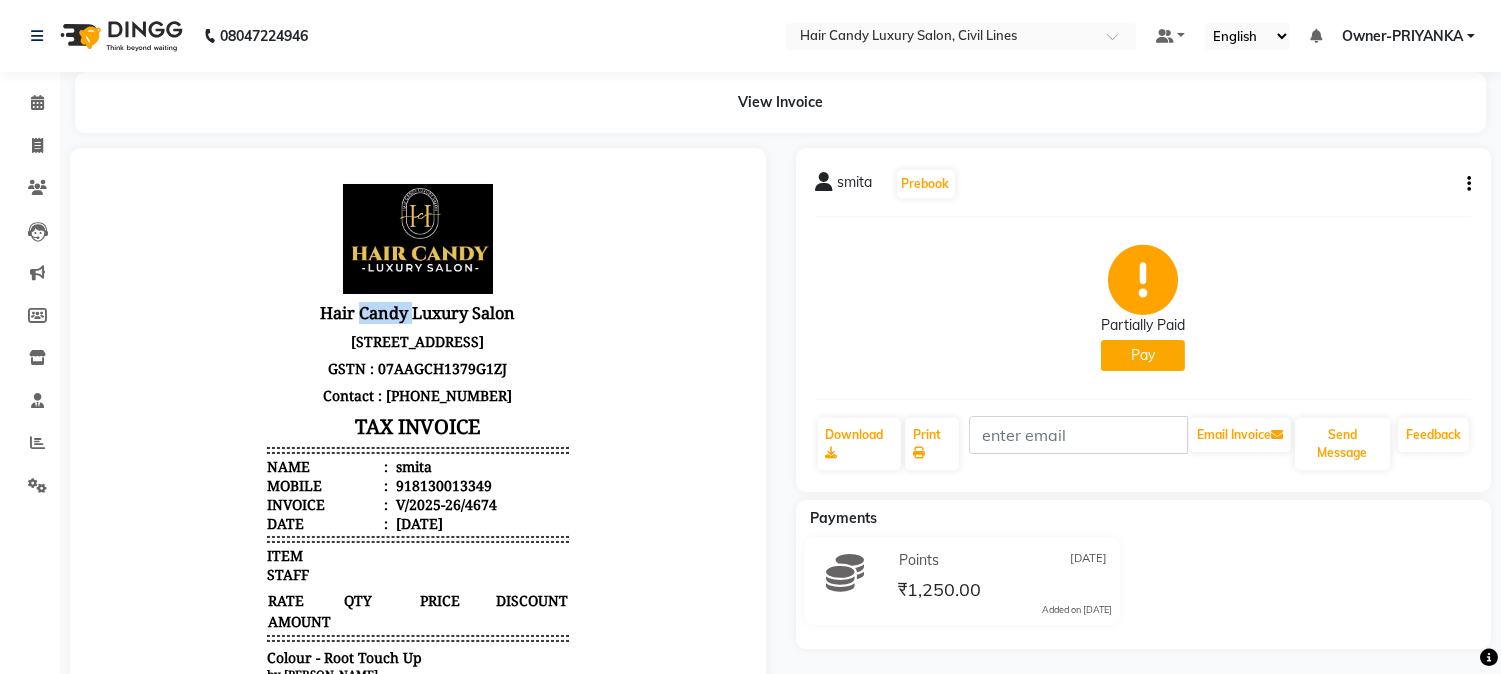 click on "Hair Candy Luxury Salon" at bounding box center (418, 312) 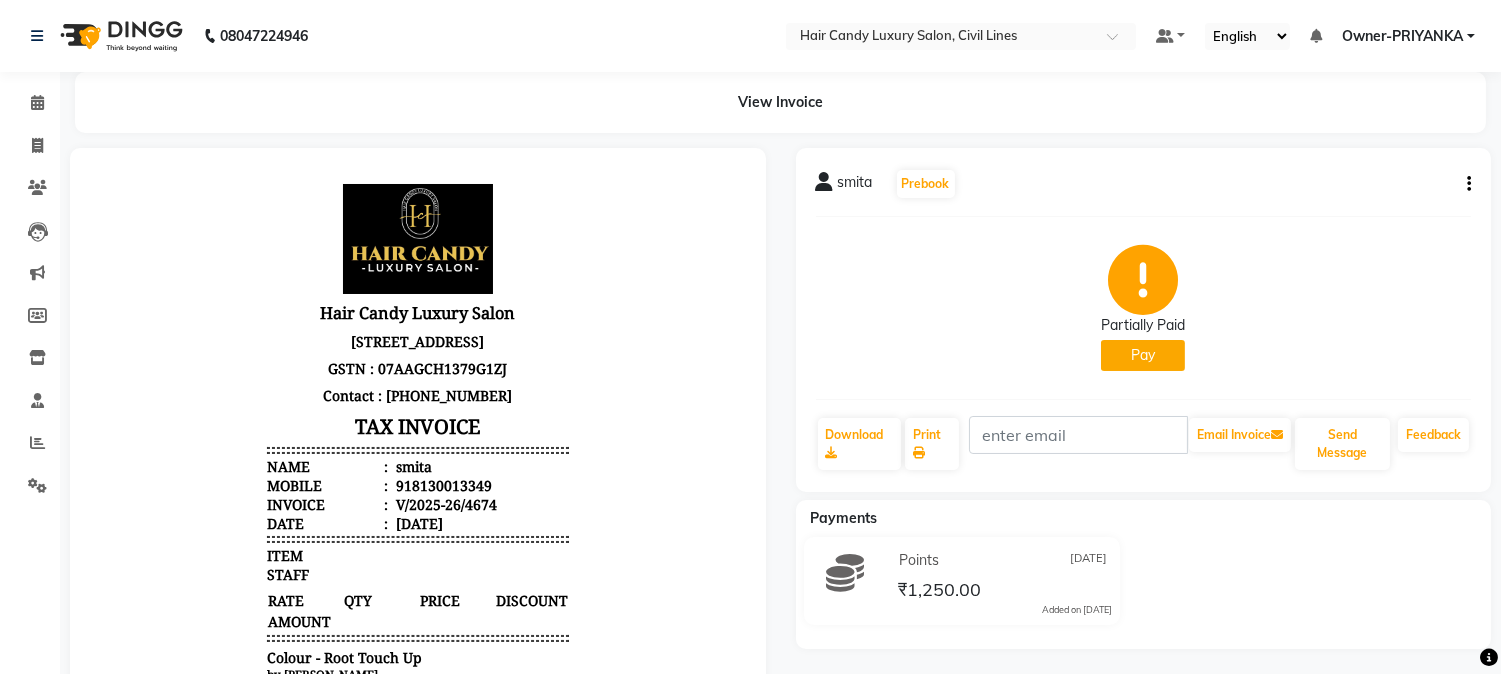click on "Hair Candy Luxury Salon" at bounding box center (418, 312) 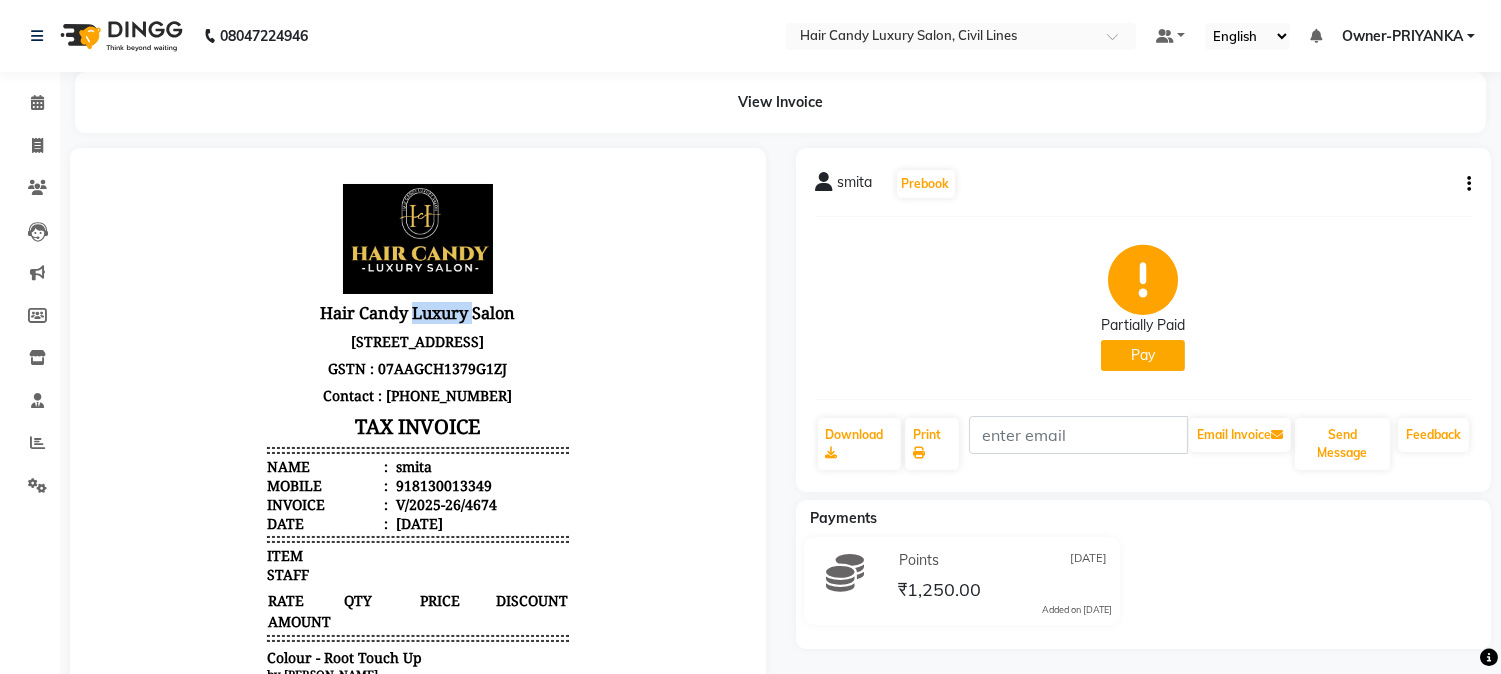 click on "Hair Candy Luxury Salon" at bounding box center [418, 312] 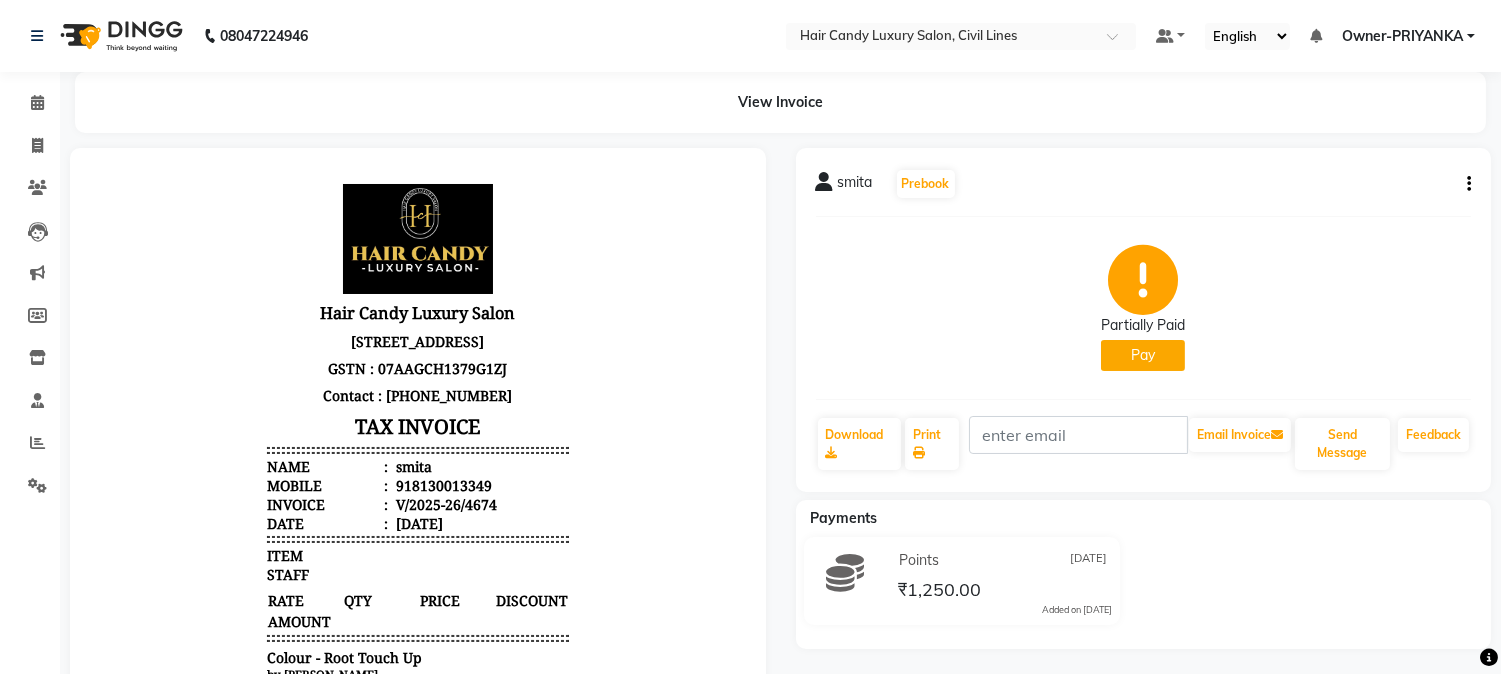 click on "Hair Candy Luxury Salon" at bounding box center (418, 312) 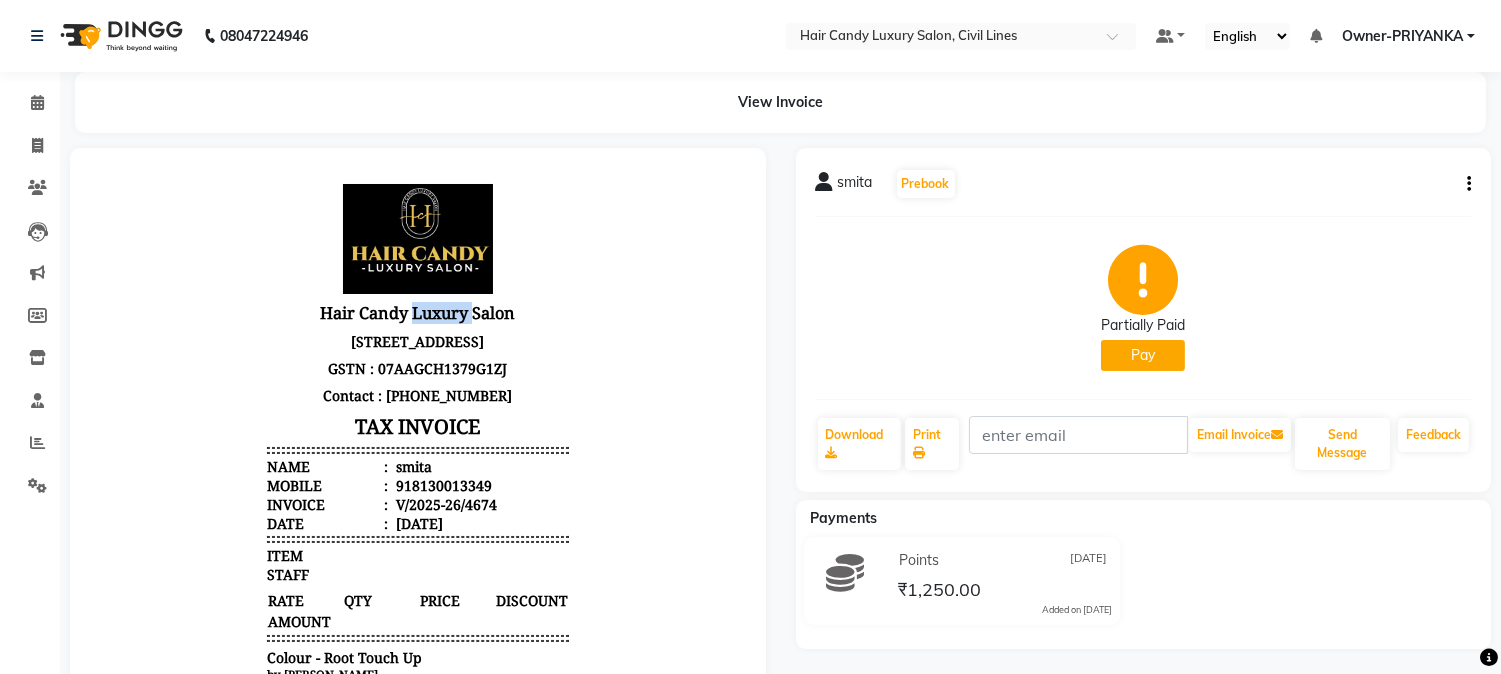 click on "Hair Candy Luxury Salon" at bounding box center (418, 312) 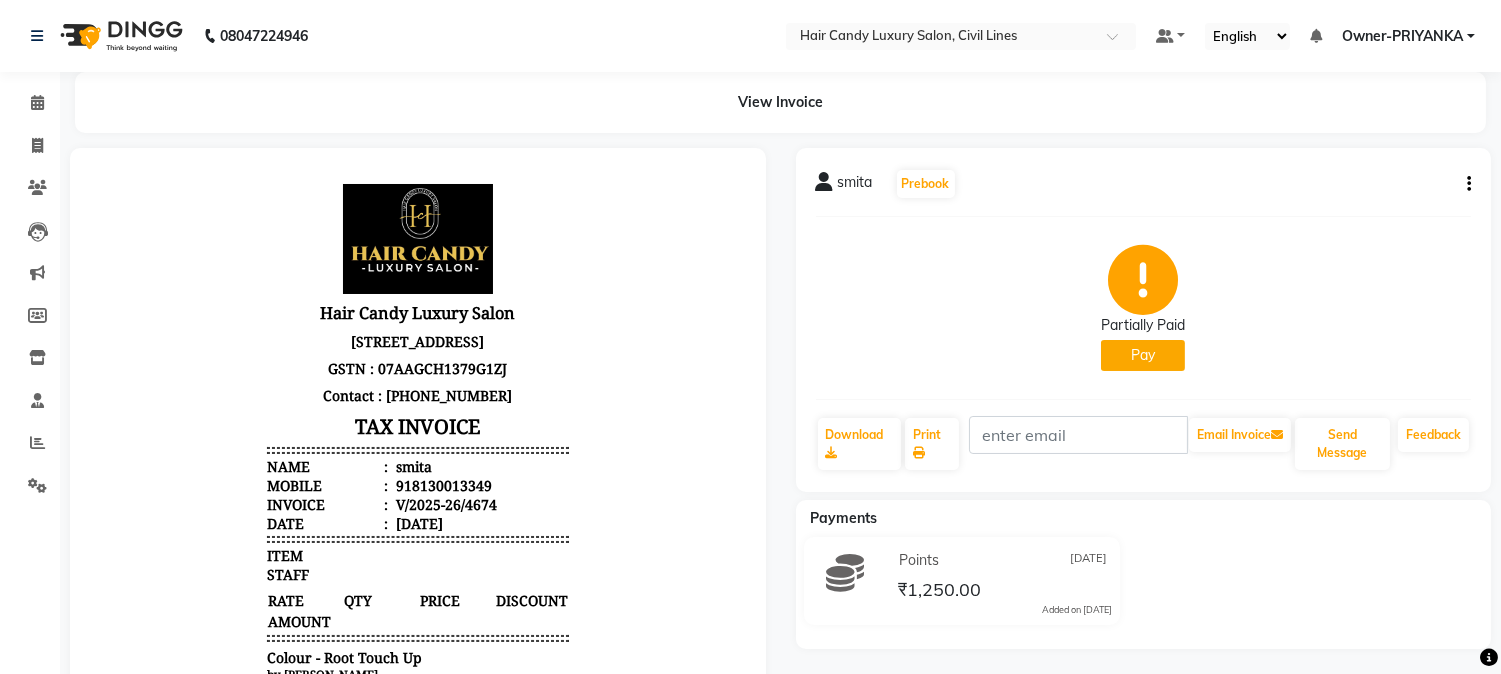 click on "Hair Candy Luxury Salon" at bounding box center (418, 312) 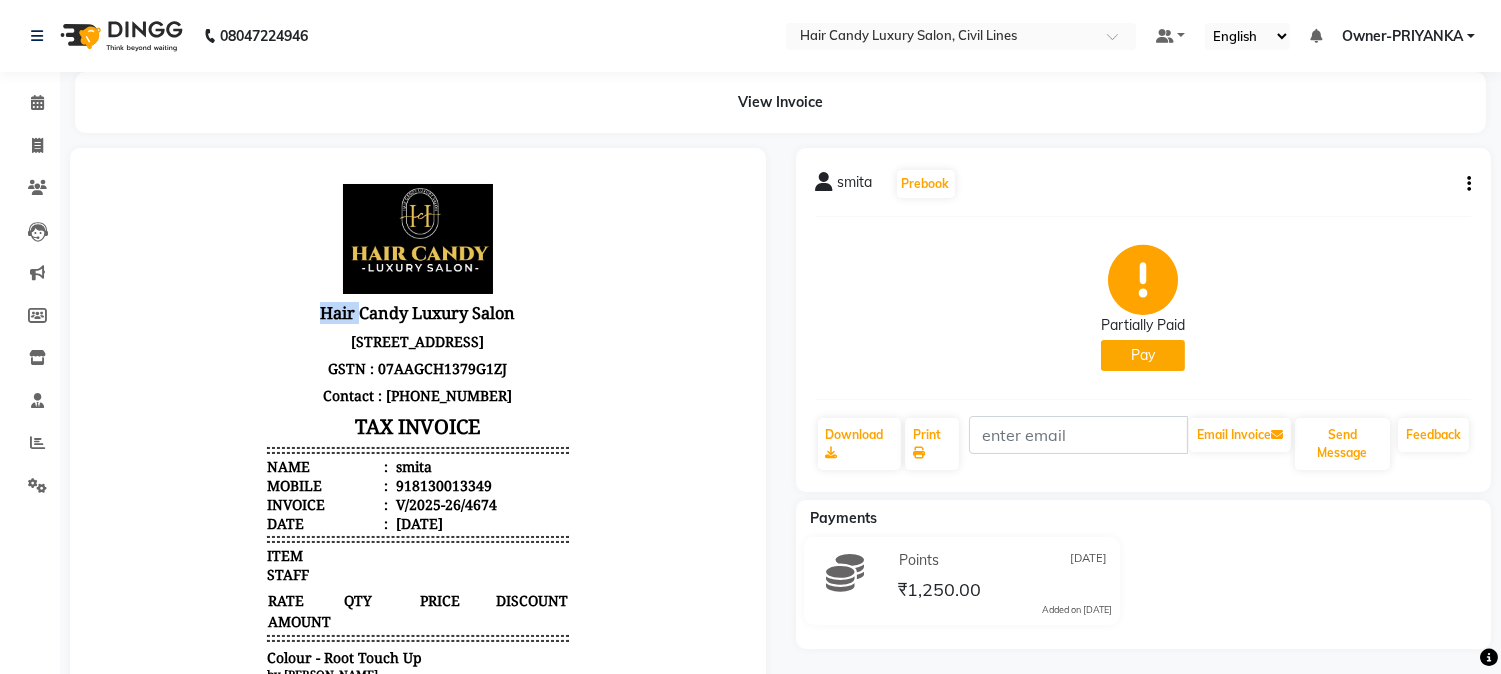 click on "Hair Candy Luxury Salon" at bounding box center (418, 312) 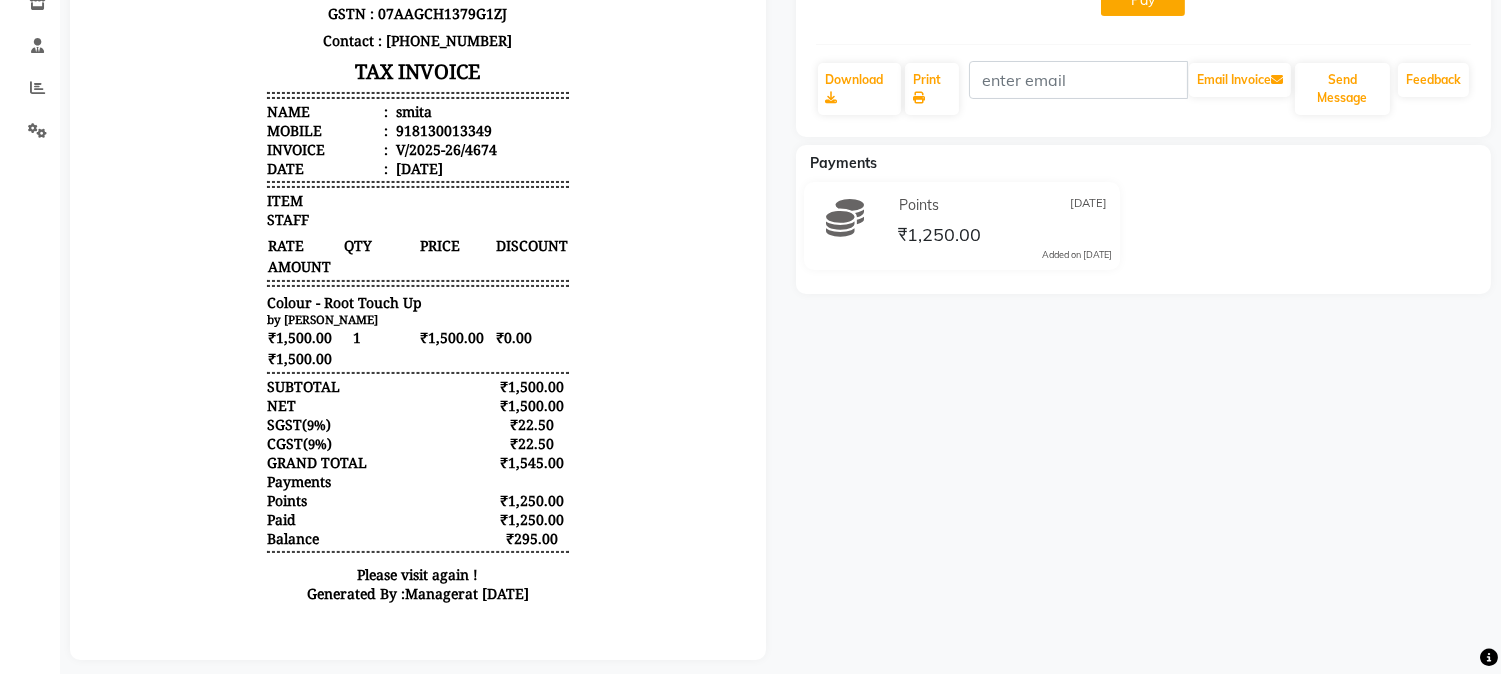 scroll, scrollTop: 0, scrollLeft: 0, axis: both 